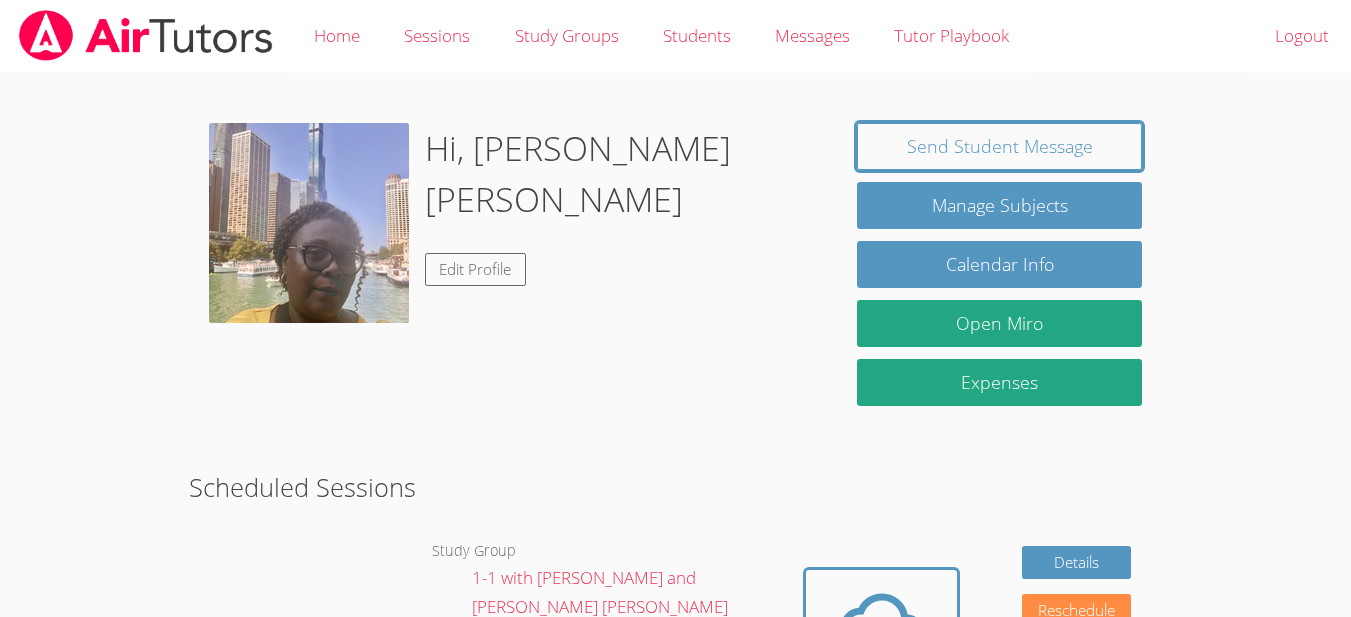 scroll, scrollTop: 0, scrollLeft: 0, axis: both 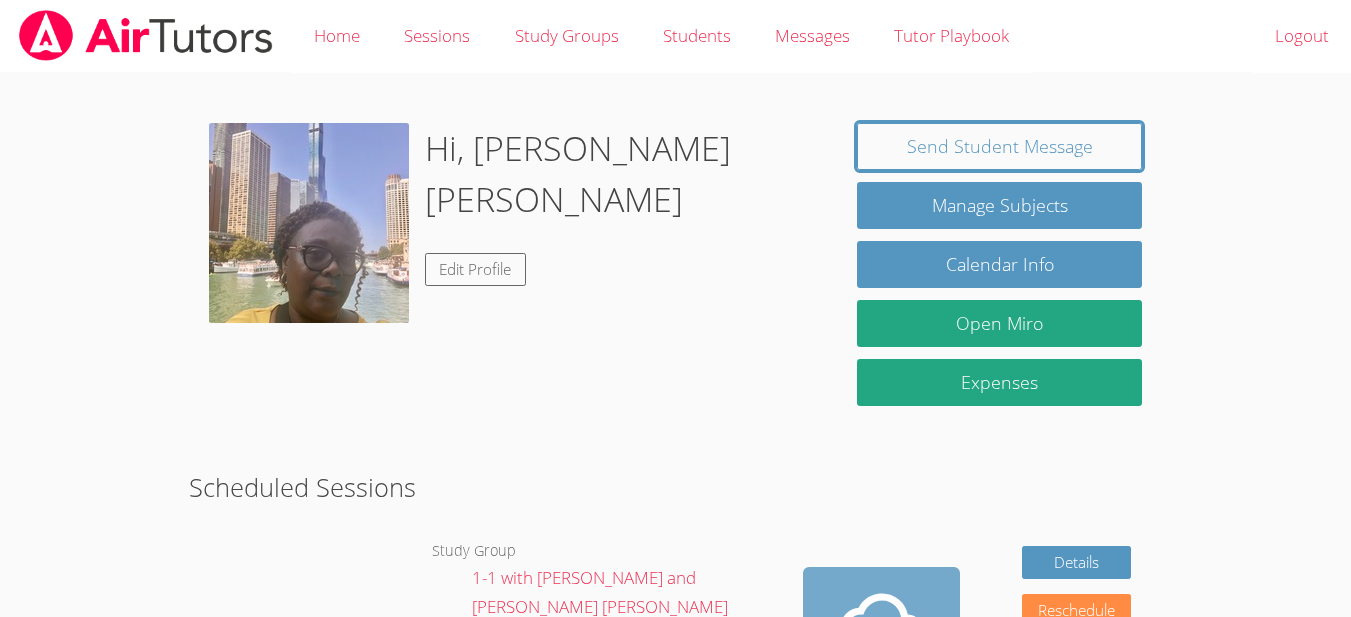 click at bounding box center (881, 622) 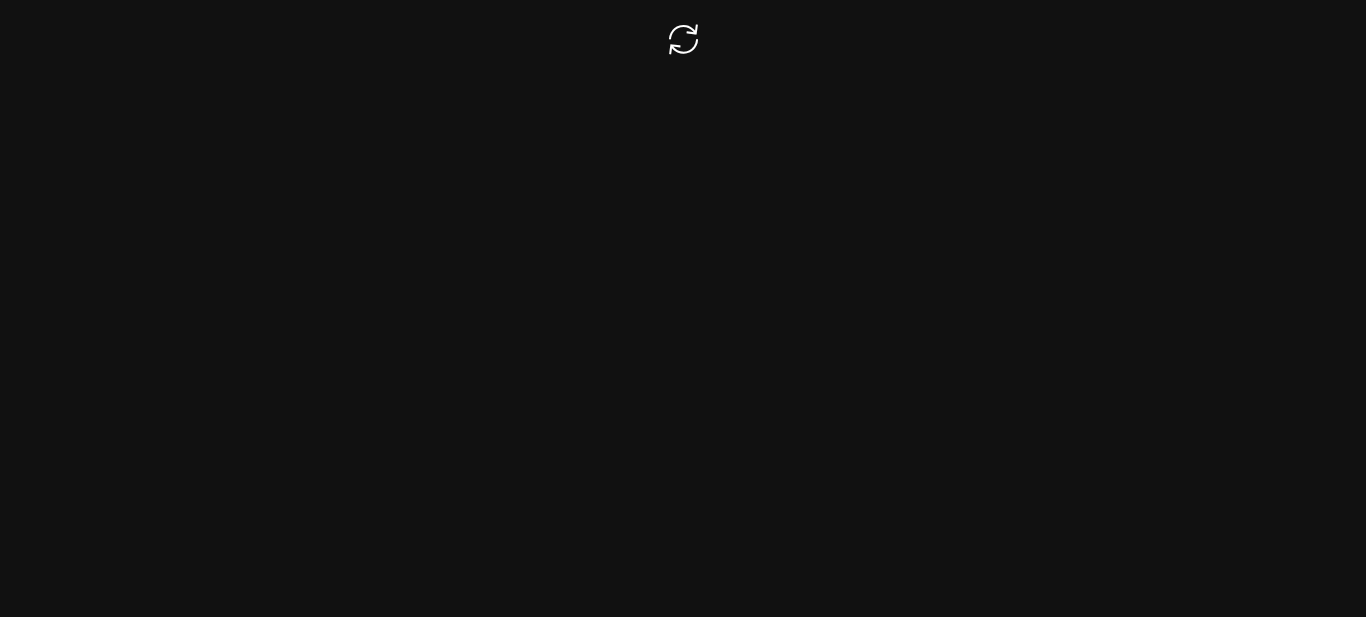 scroll, scrollTop: 0, scrollLeft: 0, axis: both 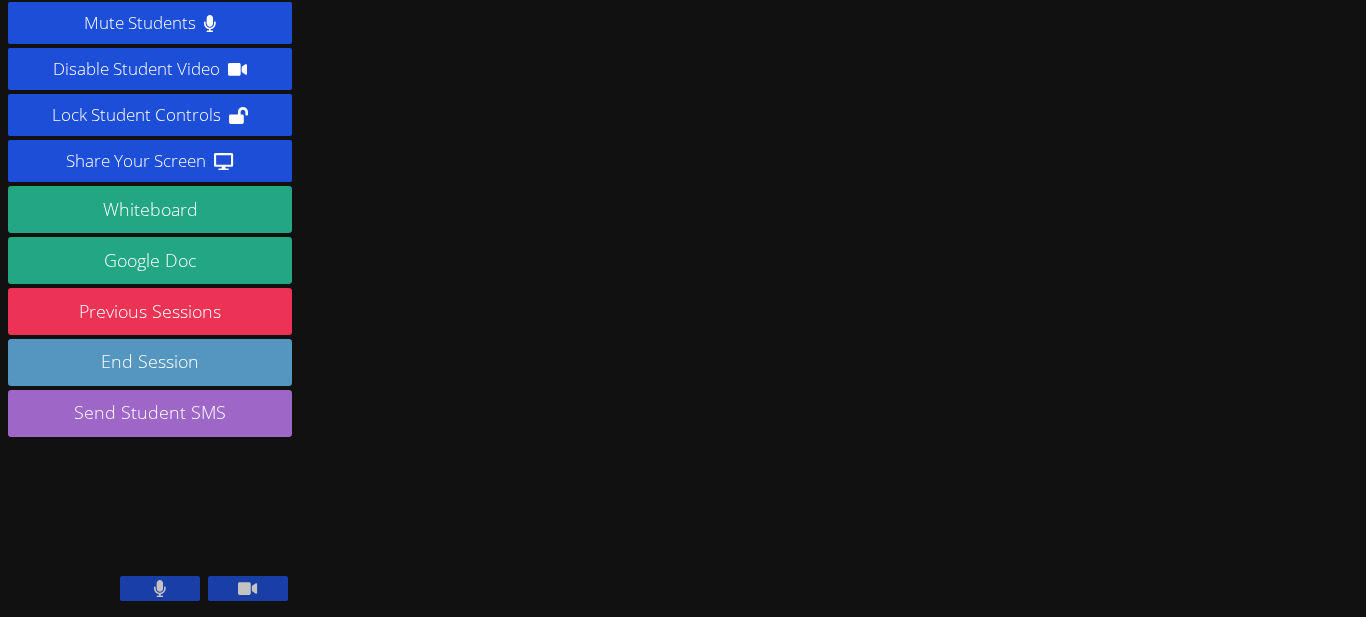 click at bounding box center [160, 588] 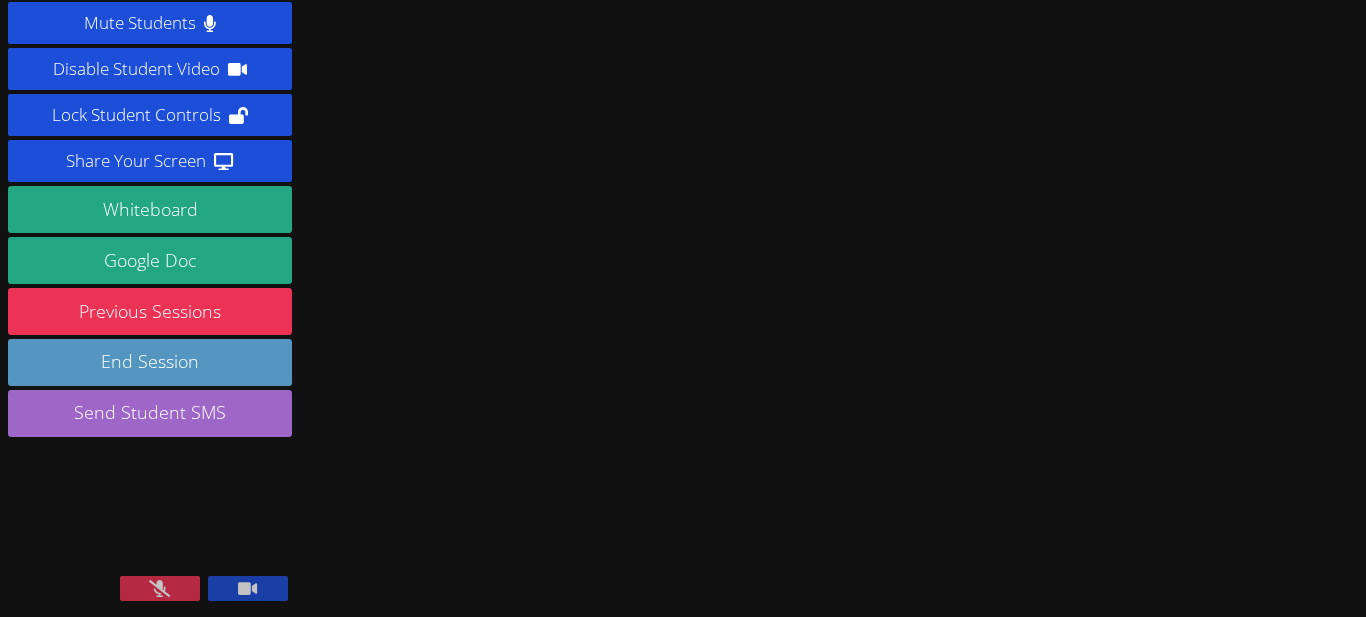 click at bounding box center [248, 588] 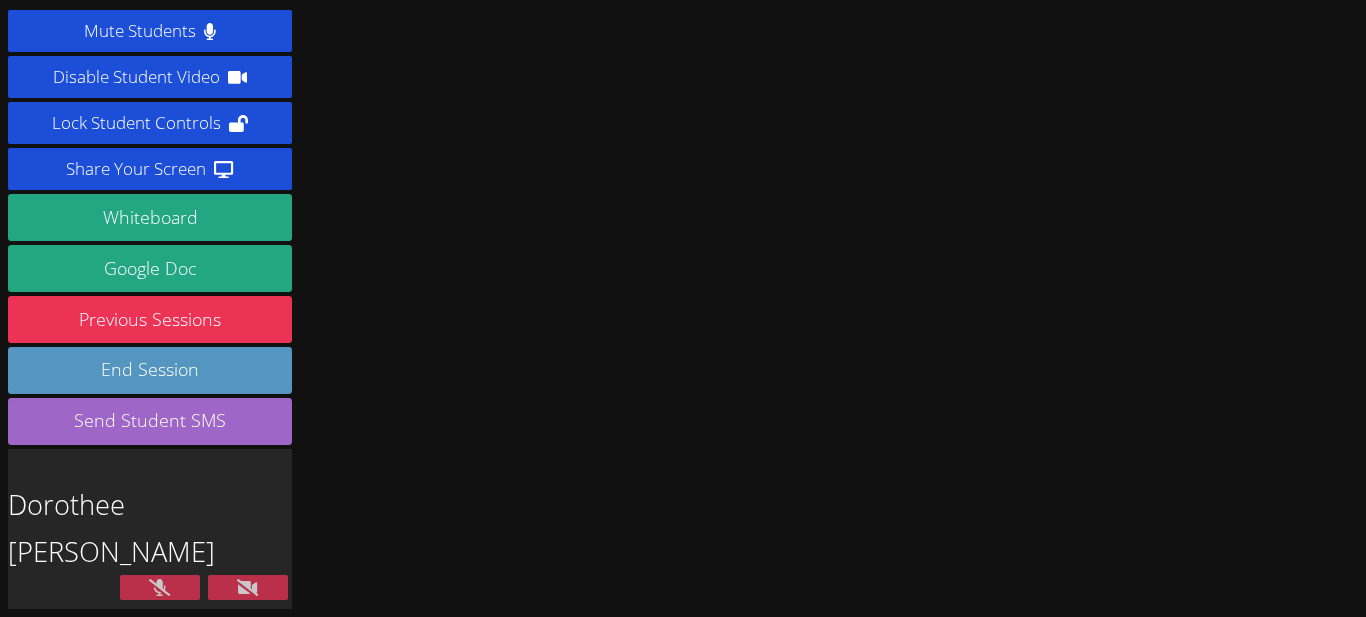 scroll, scrollTop: 30, scrollLeft: 0, axis: vertical 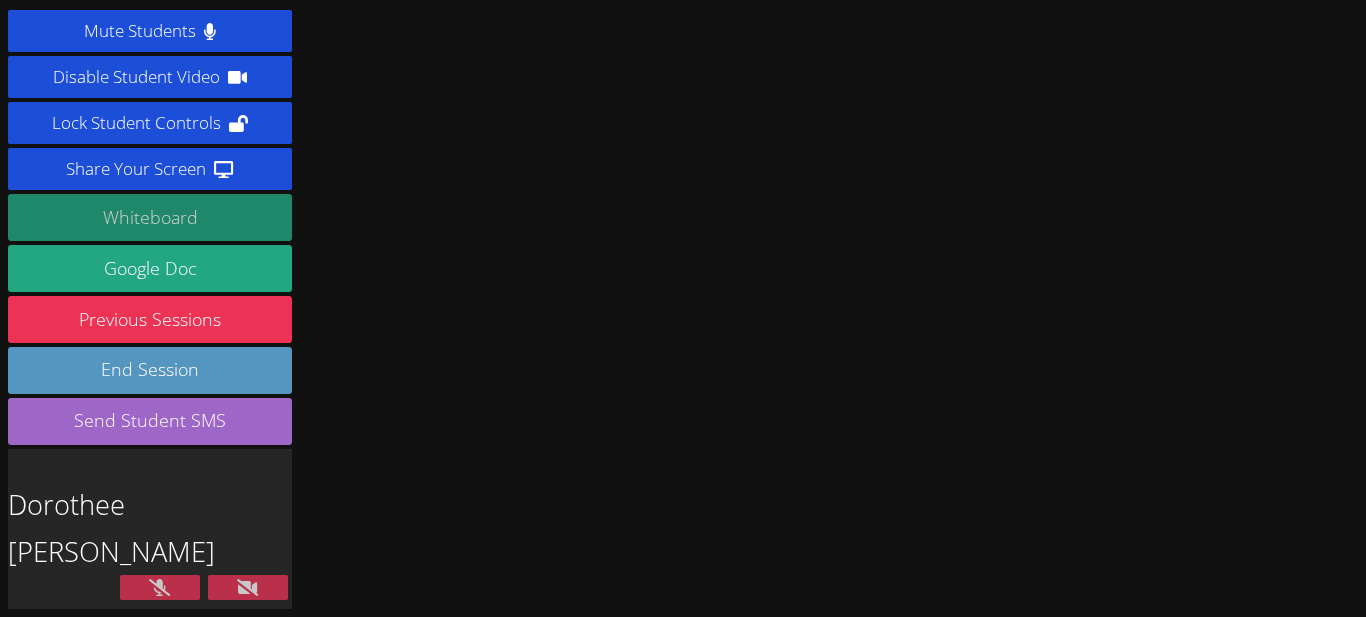 click on "Whiteboard" at bounding box center (150, 217) 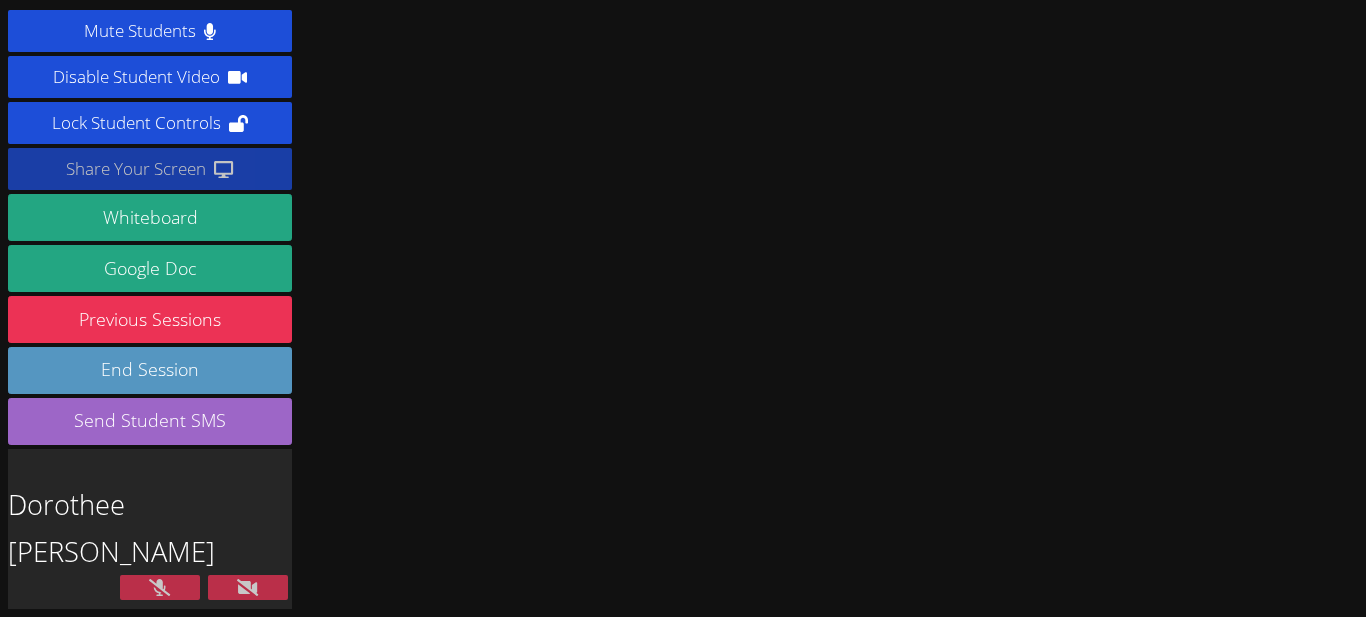 click on "Share Your Screen" at bounding box center (136, 169) 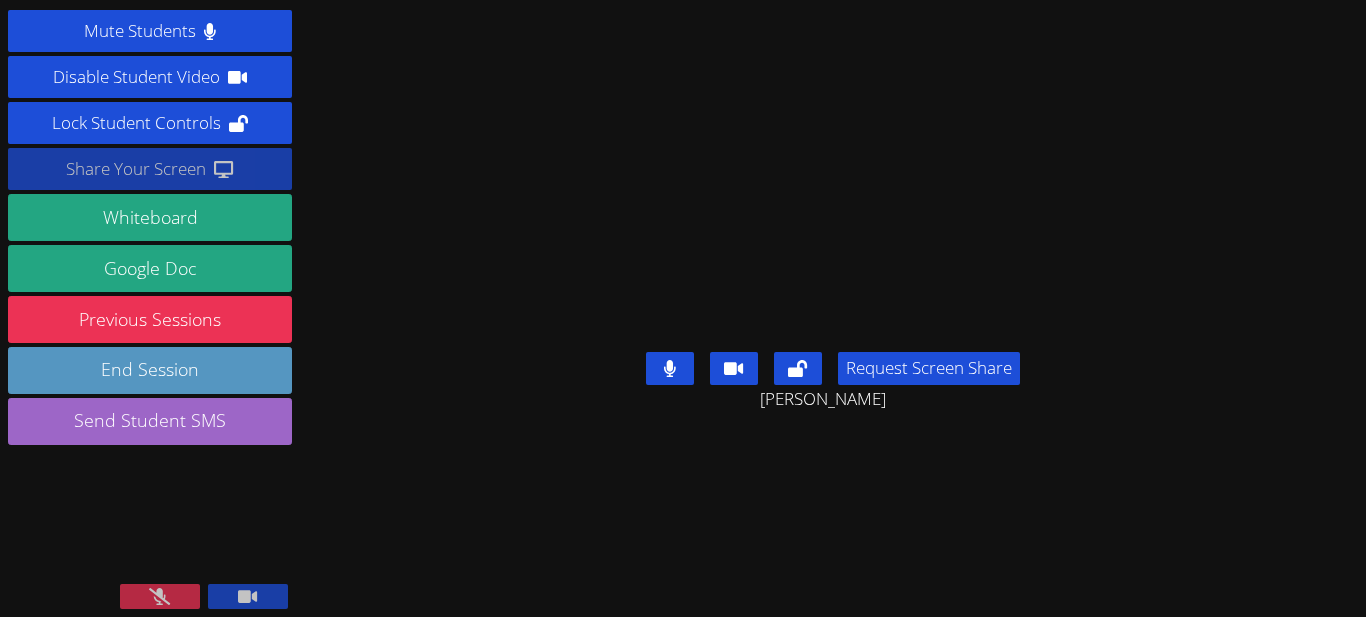 click 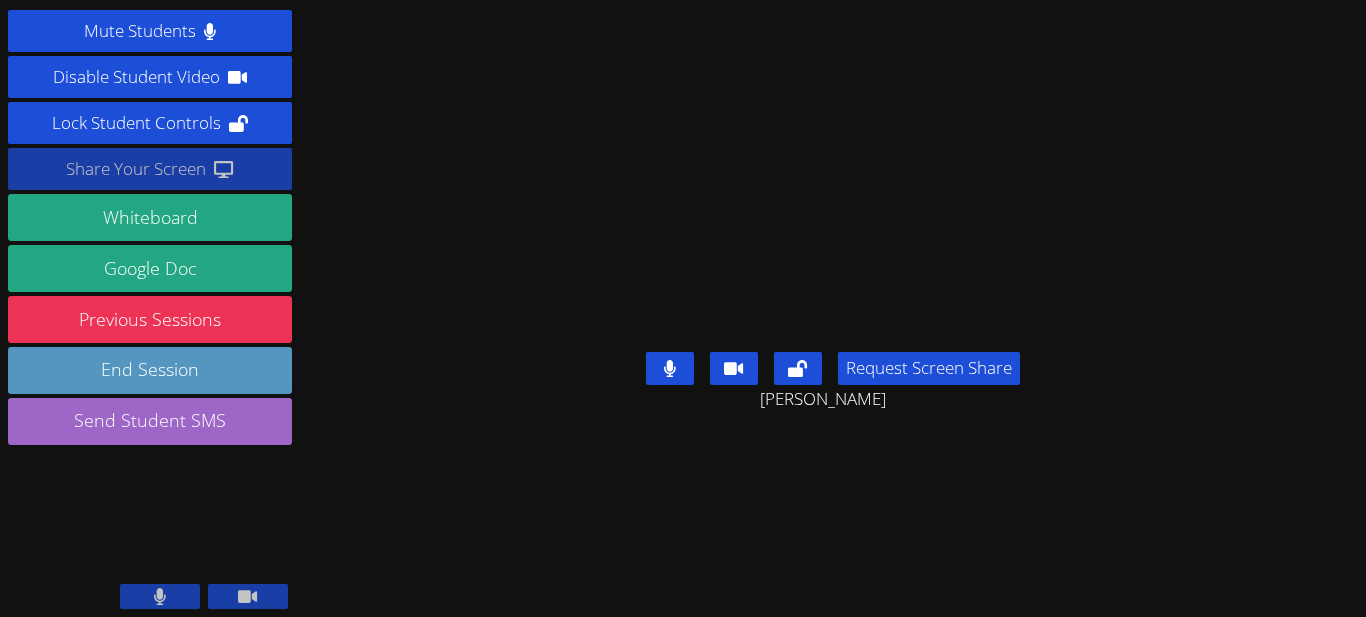 click on "Share Your Screen" at bounding box center [136, 169] 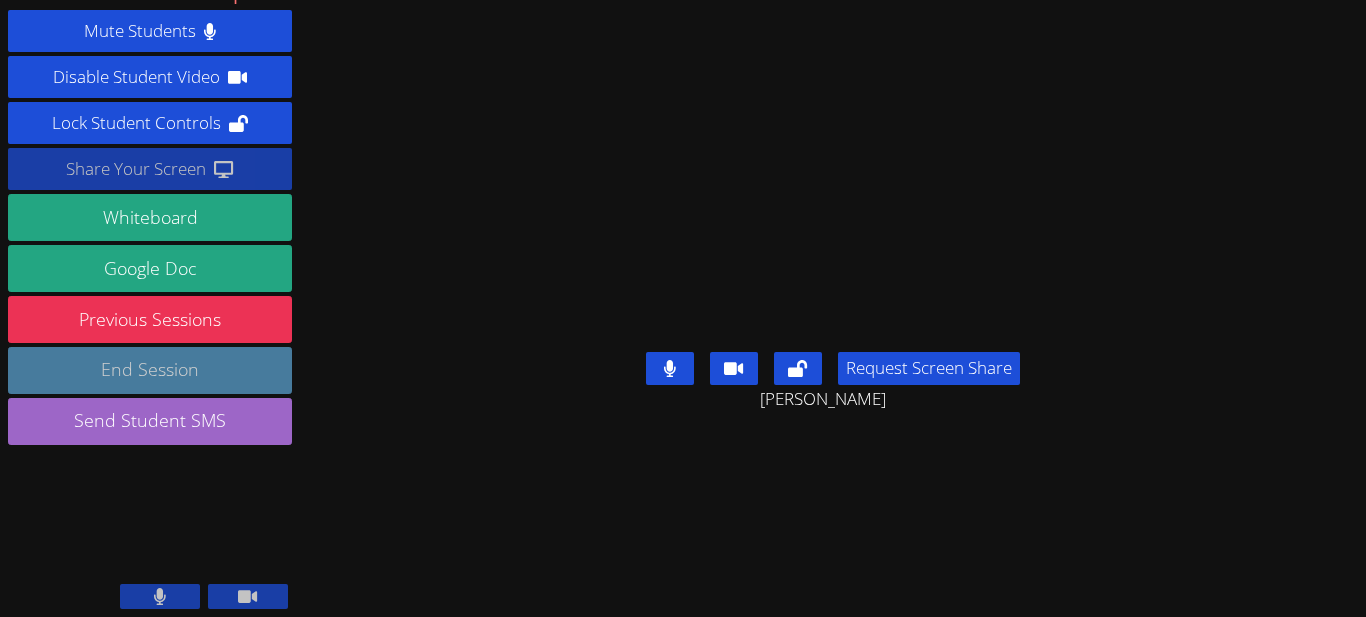 click on "End Session" at bounding box center [150, 370] 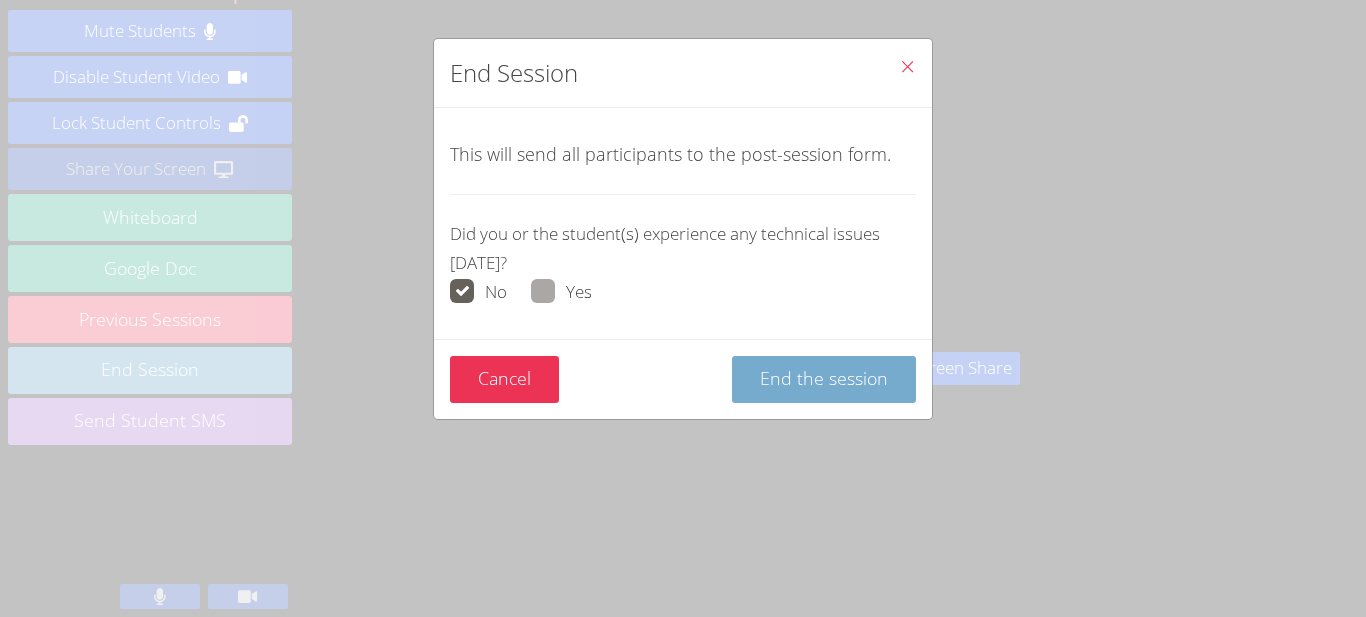 click on "End the session" at bounding box center (824, 379) 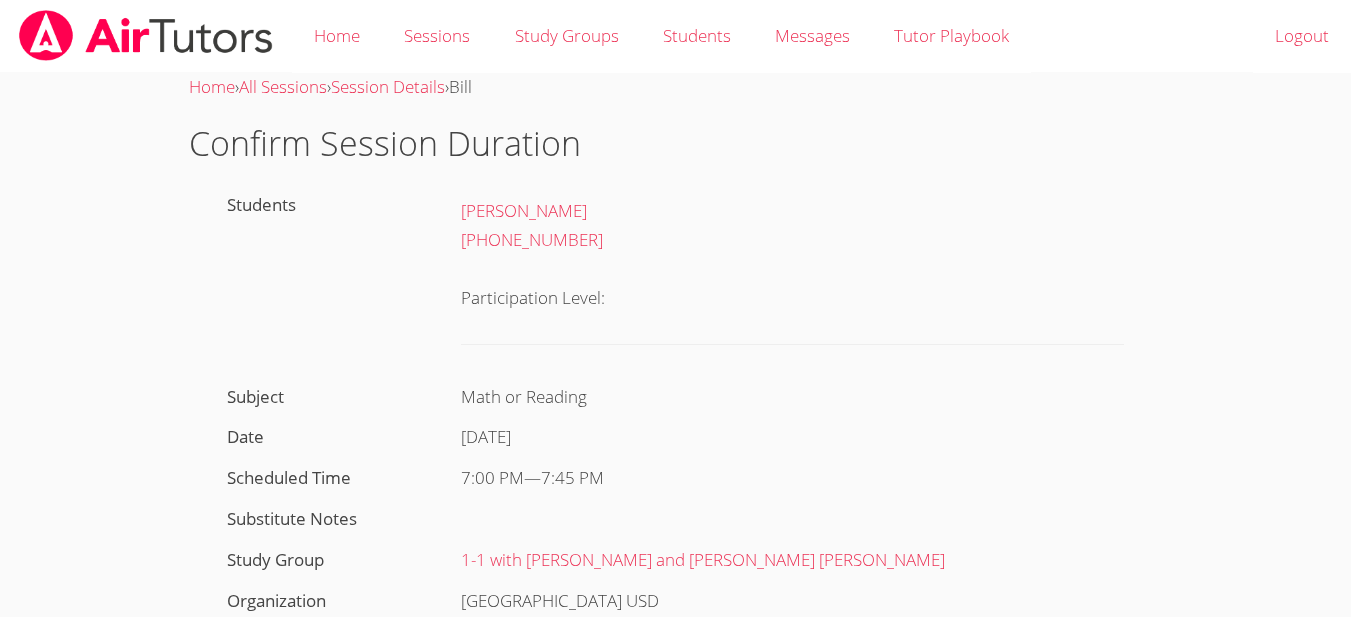 scroll, scrollTop: 0, scrollLeft: 0, axis: both 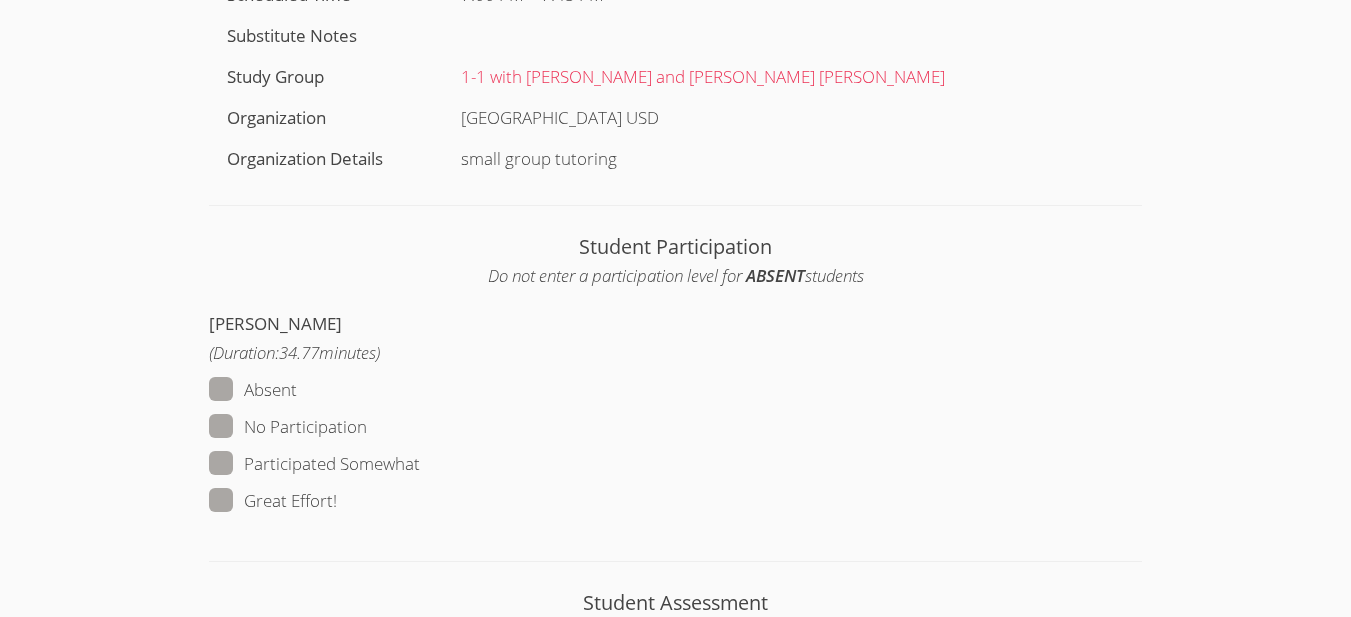 click at bounding box center (420, 463) 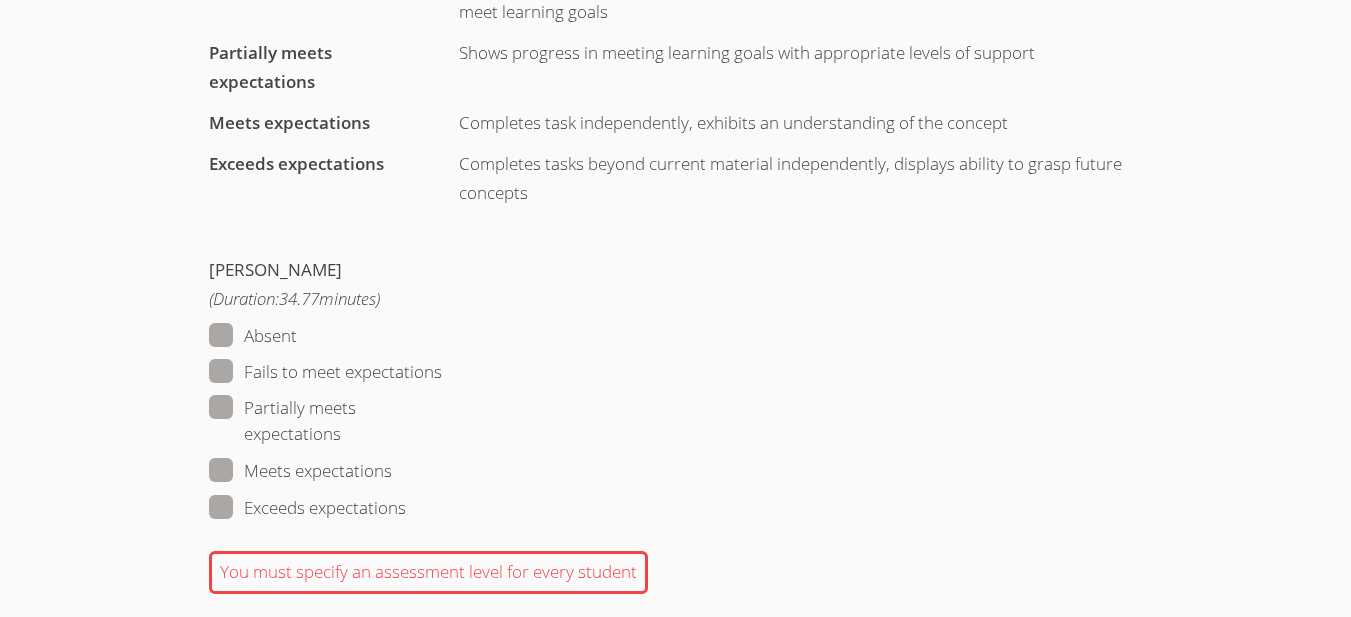 scroll, scrollTop: 1217, scrollLeft: 0, axis: vertical 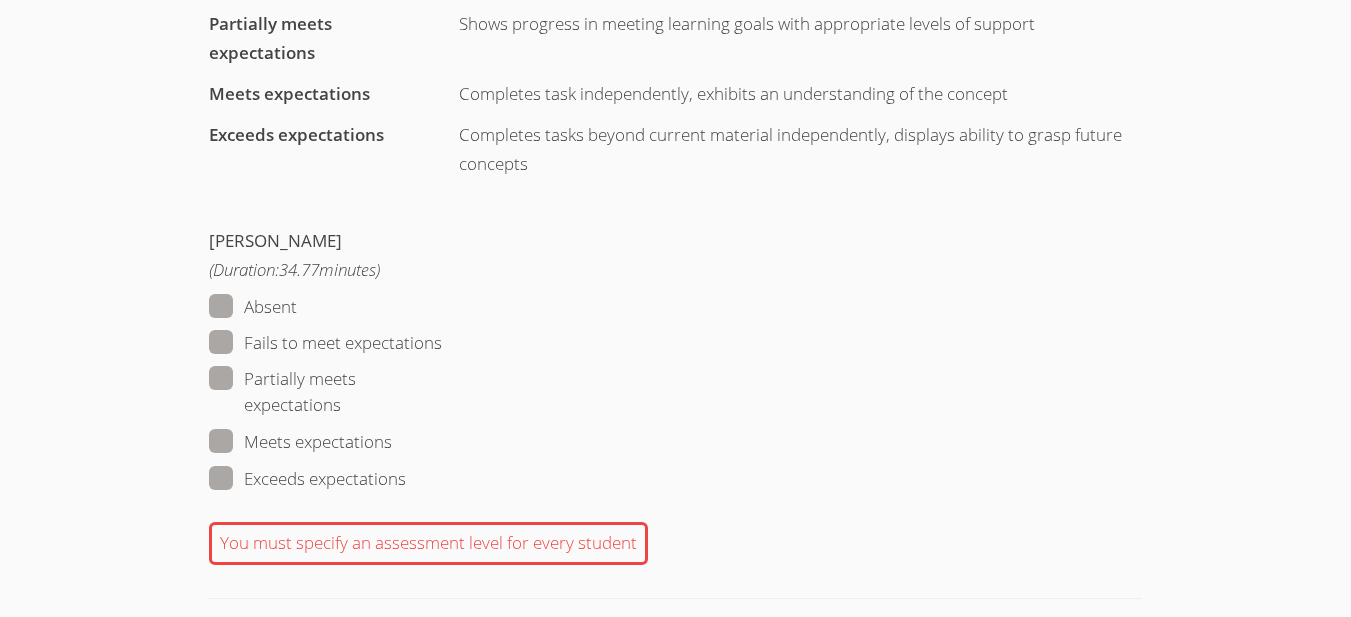click at bounding box center (341, 404) 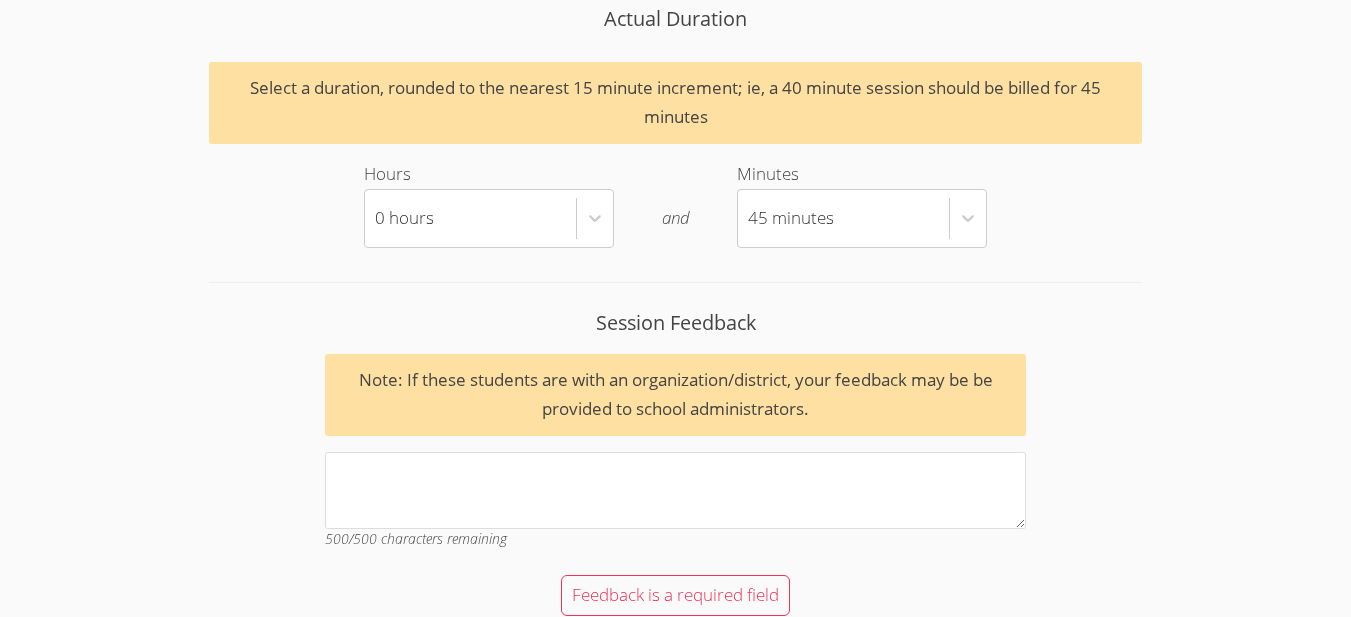 scroll, scrollTop: 1794, scrollLeft: 0, axis: vertical 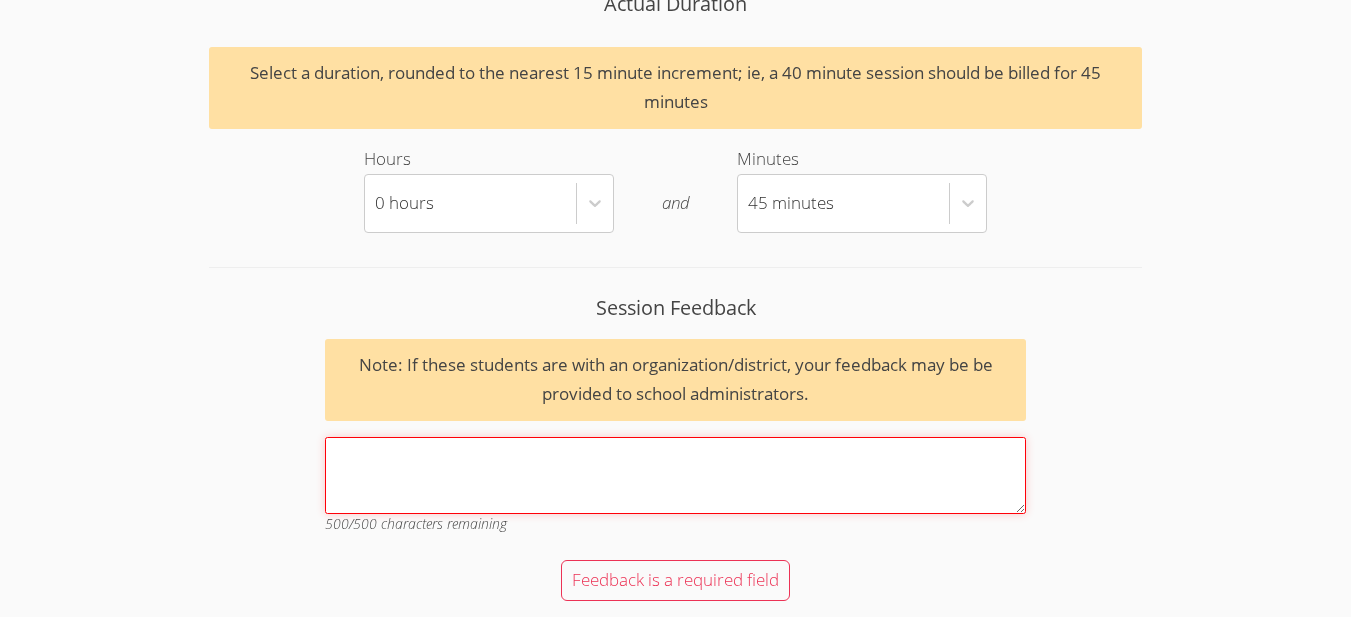 click on "Session Feedback Note: If these students are with an organization/district, your feedback may be be provided to school administrators. 500 /500 characters remaining" at bounding box center (675, 475) 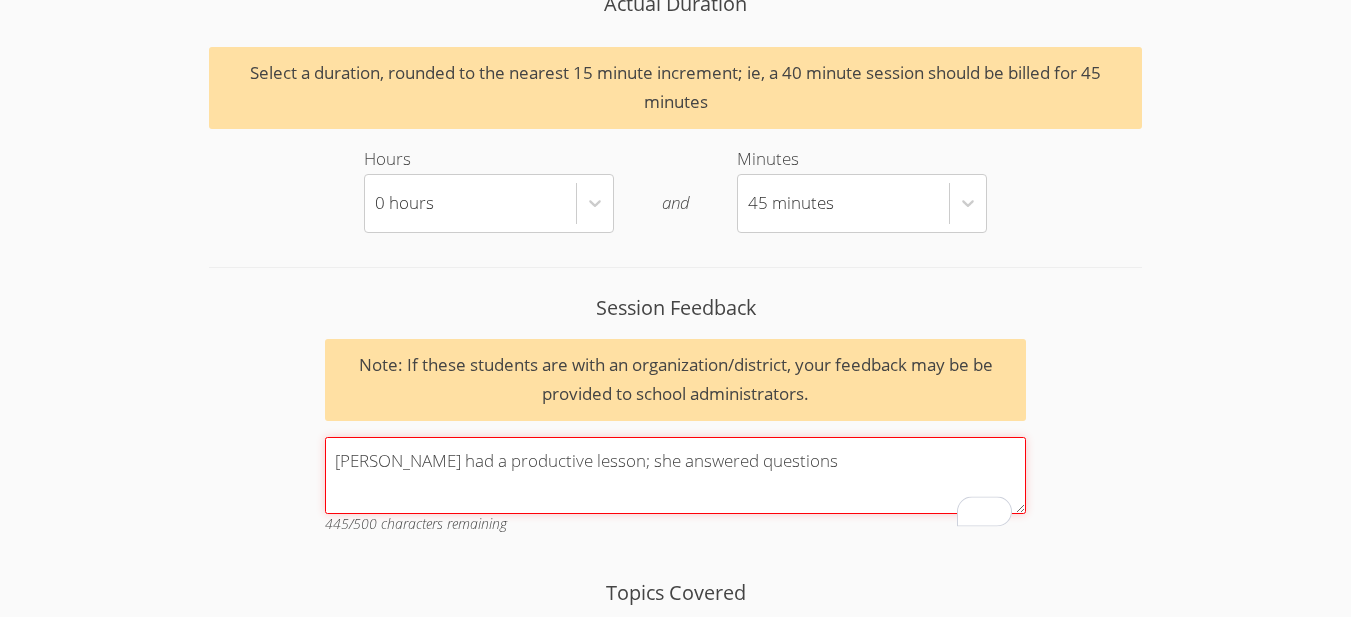 click on "Analie had a productive lesson; she answered questions" at bounding box center (675, 475) 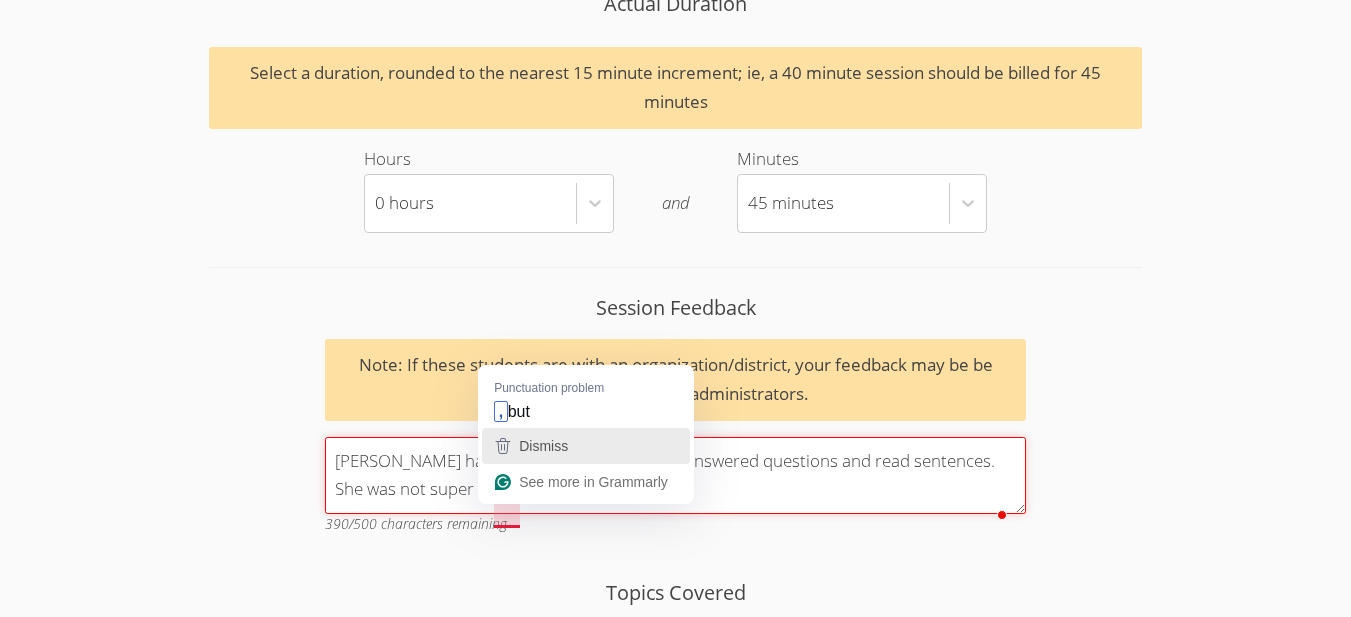 click on "Dismiss" at bounding box center [586, 446] 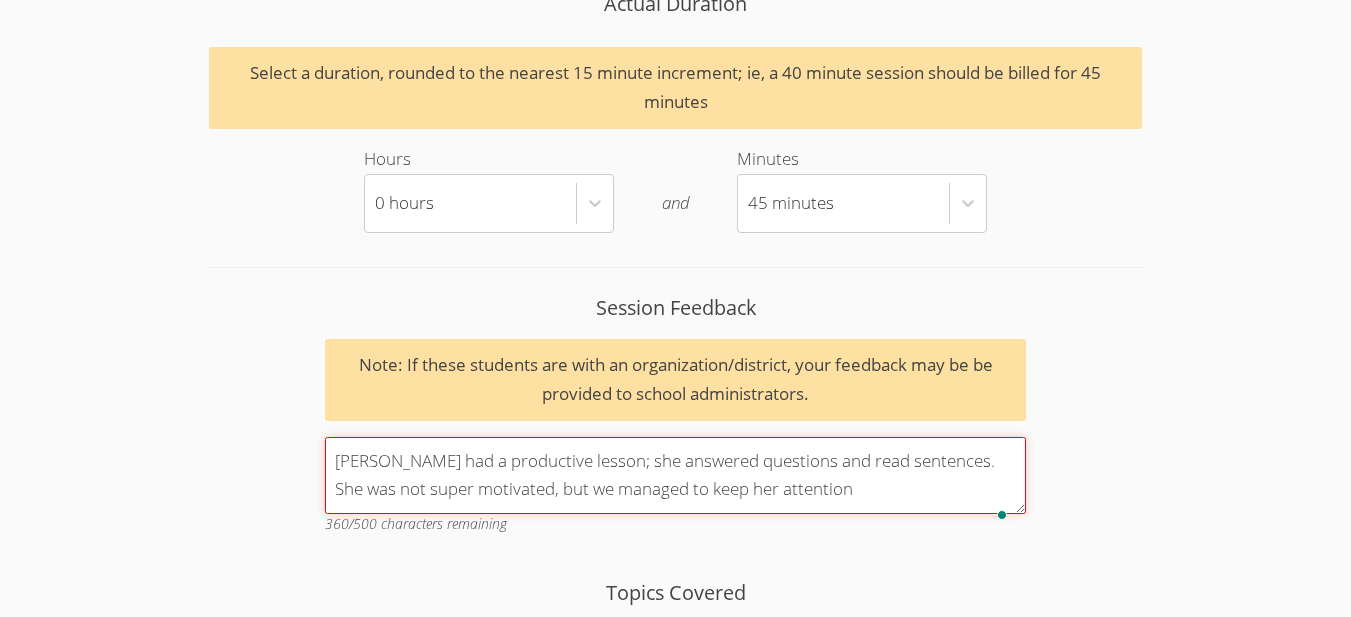 click on "Analie had a productive lesson; she answered questions and read sentences. She was not super motivated, but we managed to keep her attention" at bounding box center (675, 475) 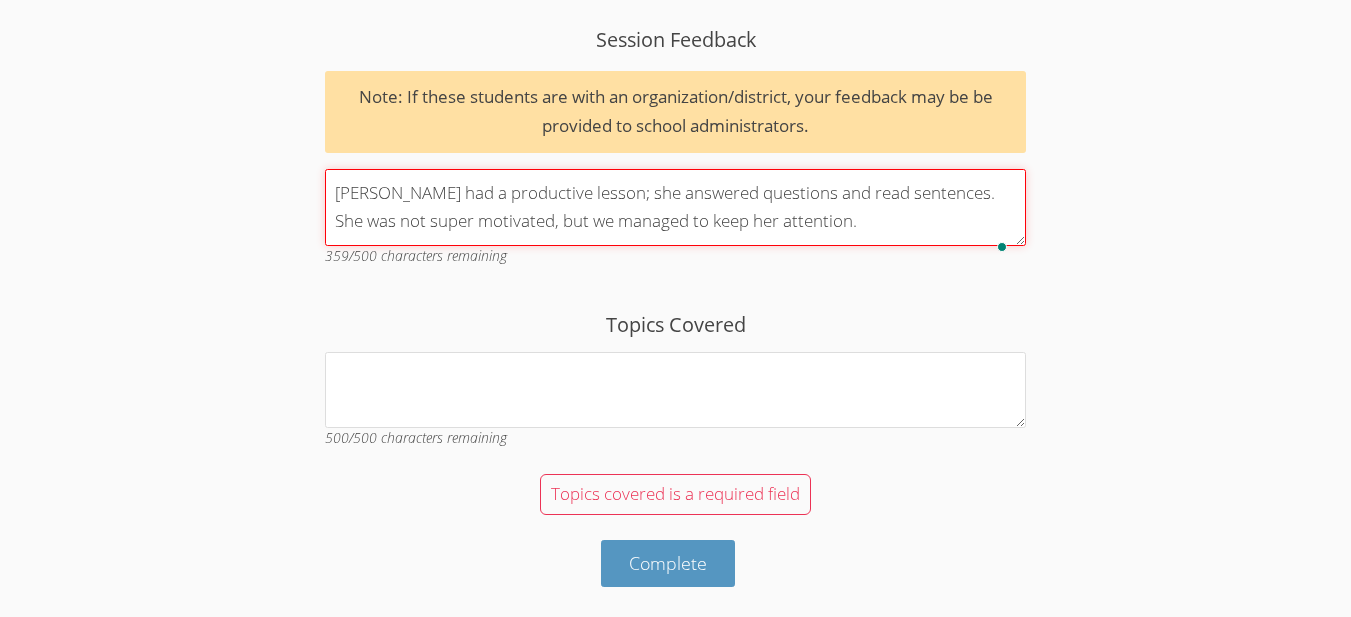 scroll, scrollTop: 2088, scrollLeft: 0, axis: vertical 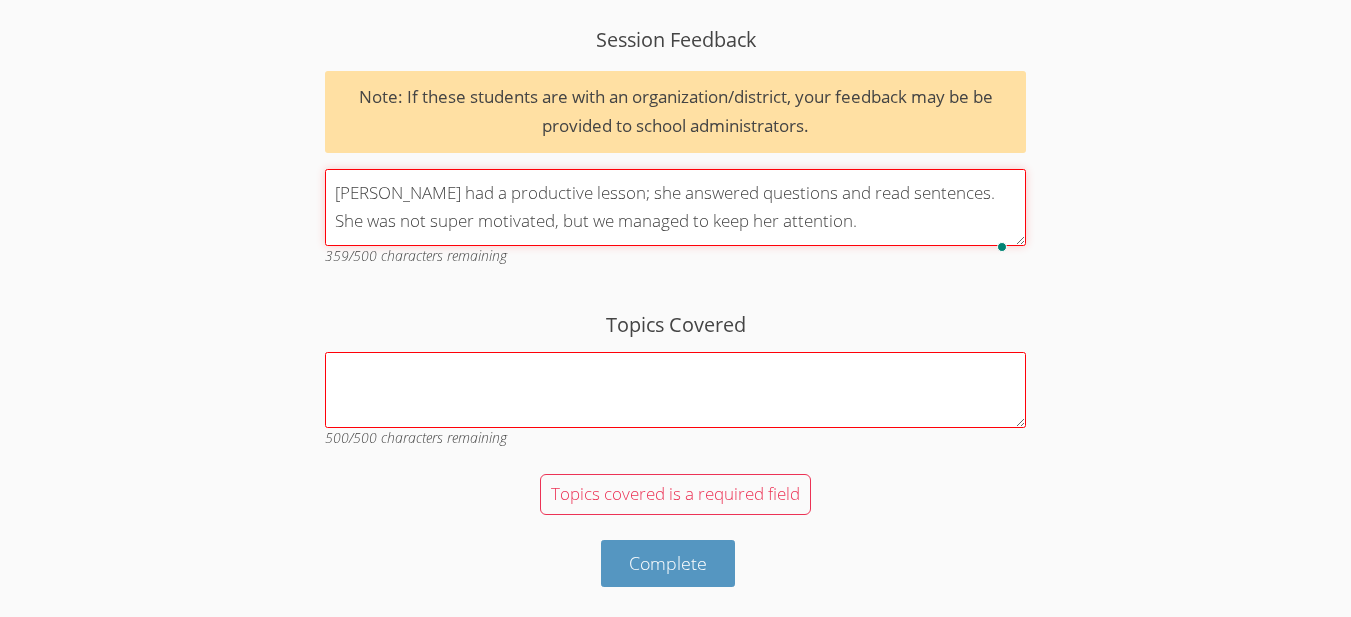 type on "Analie had a productive lesson; she answered questions and read sentences. She was not super motivated, but we managed to keep her attention." 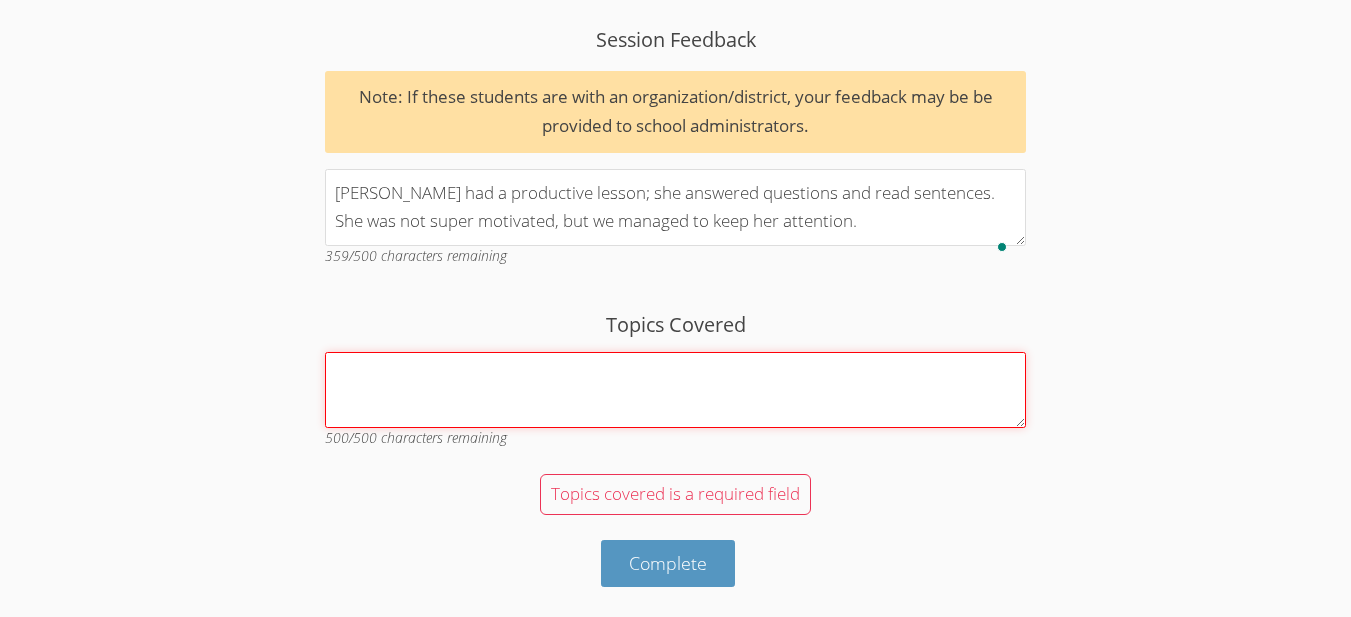click on "Topics Covered" at bounding box center [675, 390] 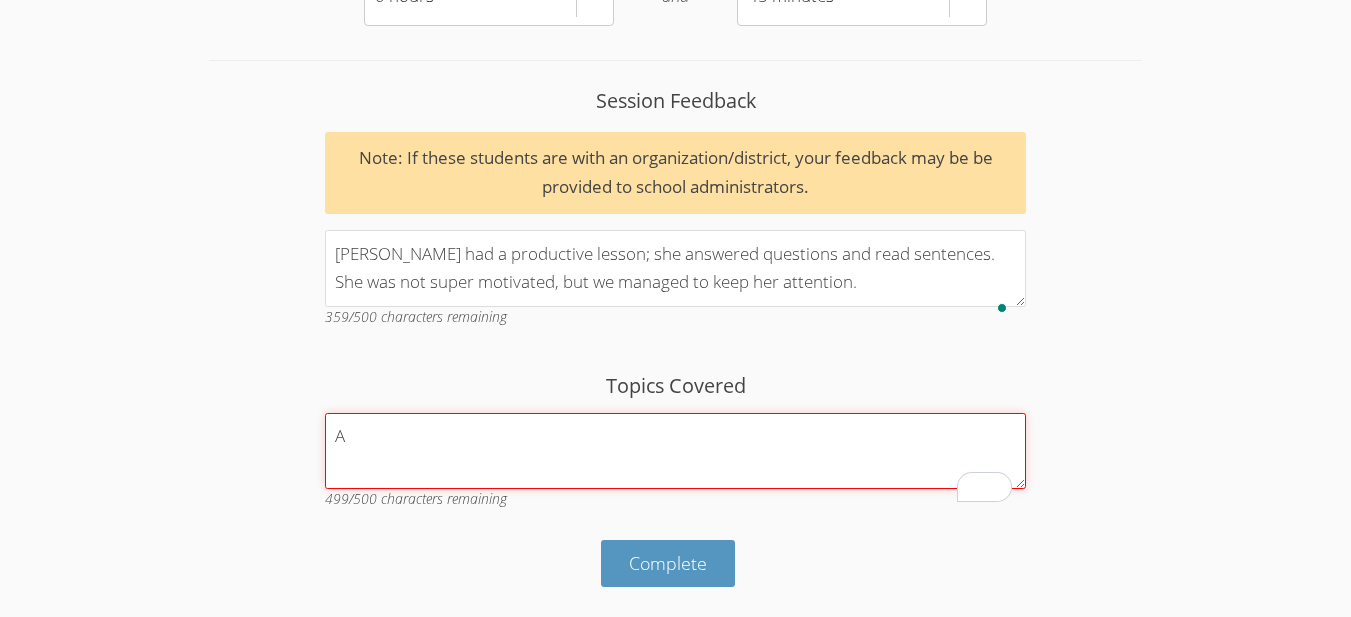 scroll, scrollTop: 2027, scrollLeft: 0, axis: vertical 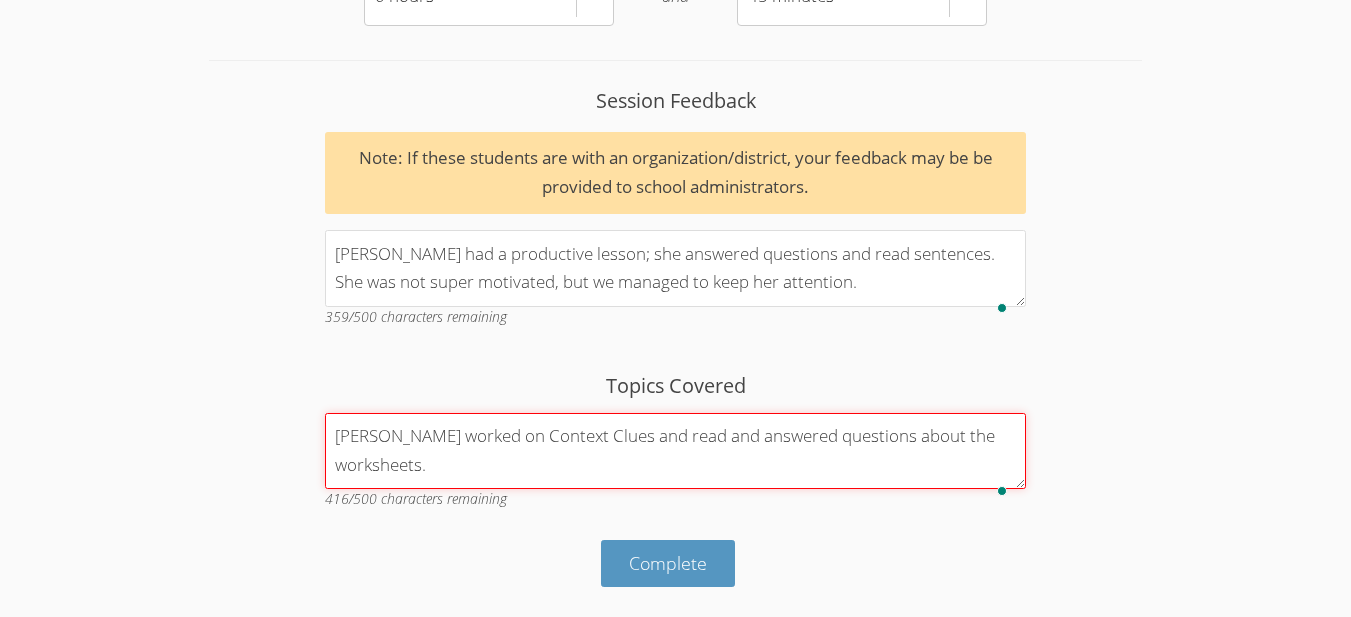 click on "Analie worked on Context Clues and read and answered questions about the worksheets." at bounding box center [675, 451] 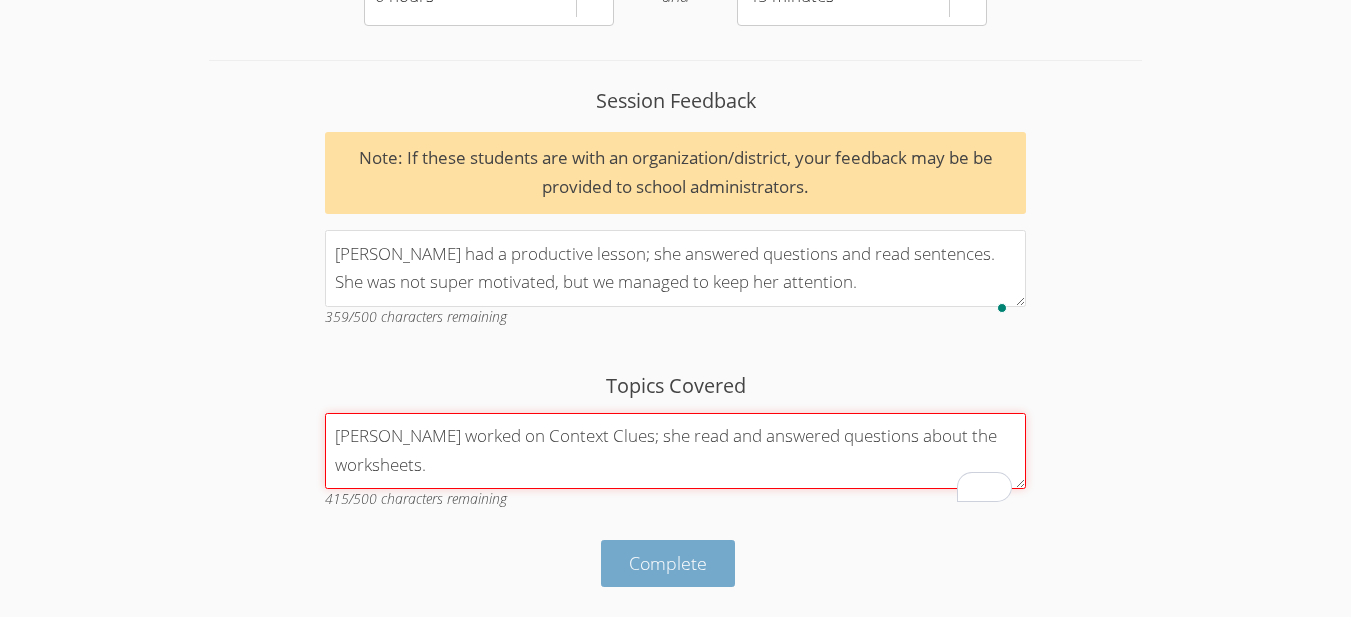 type on "Analie worked on Context Clues; she read and answered questions about the worksheets." 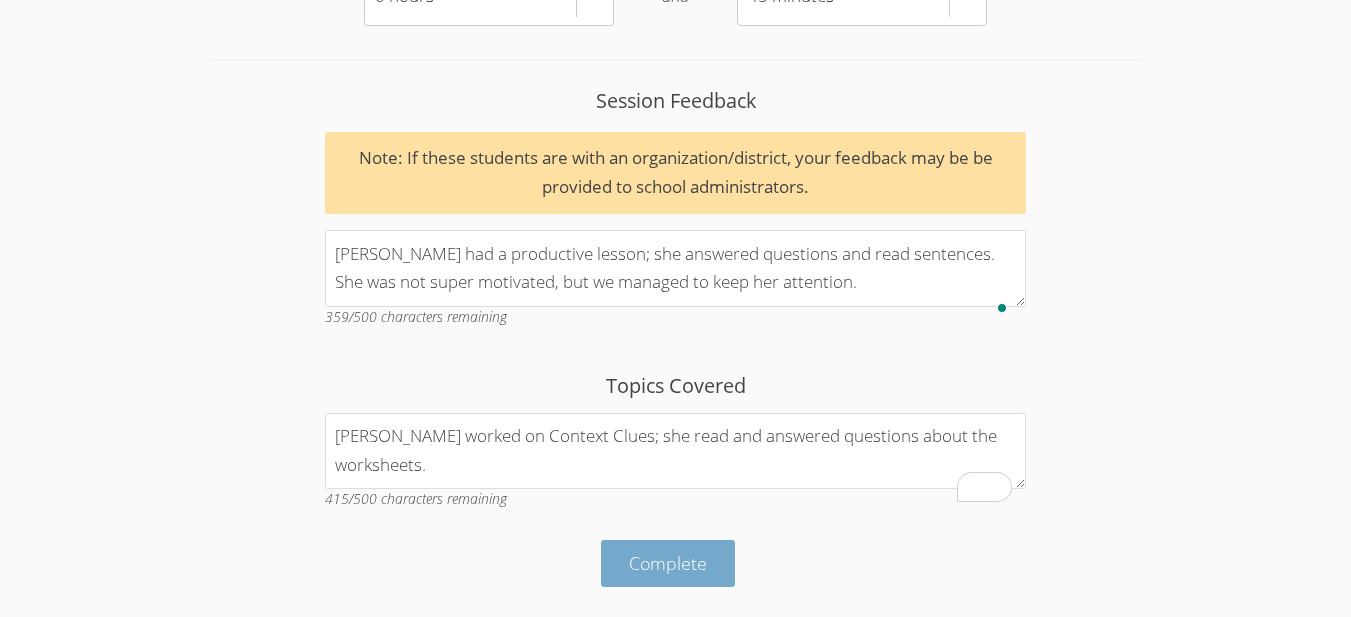 click on "Complete" at bounding box center (668, 563) 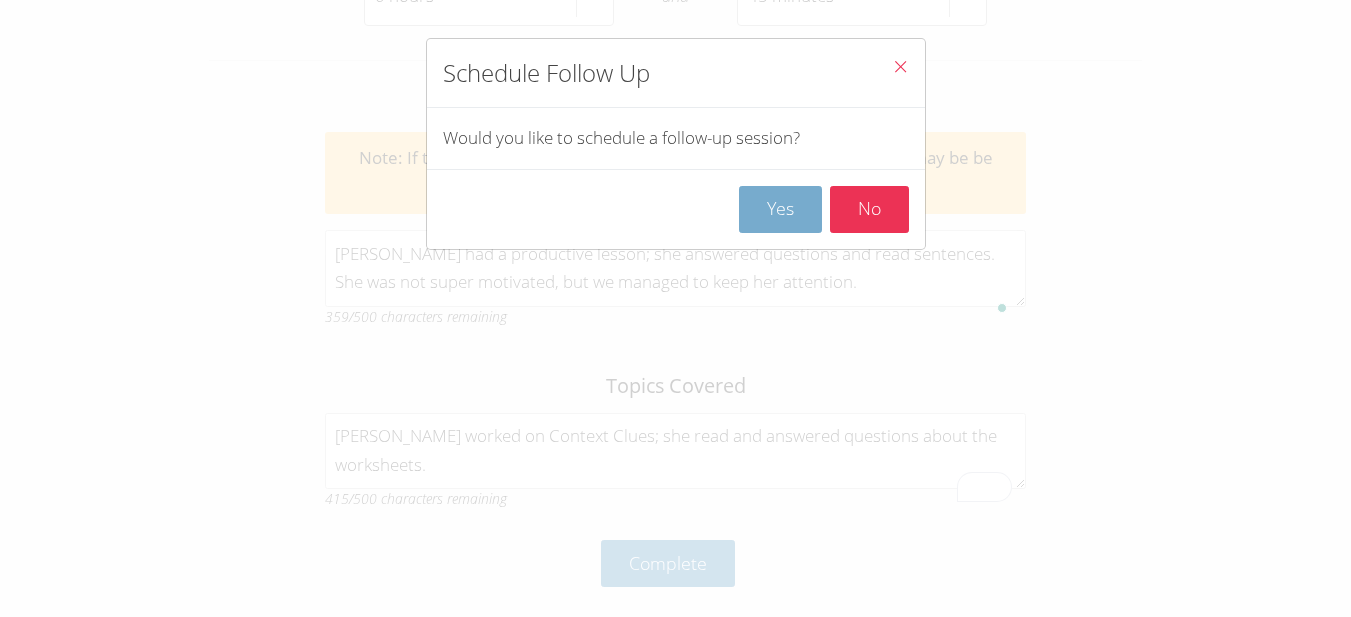 click on "Yes" at bounding box center [780, 209] 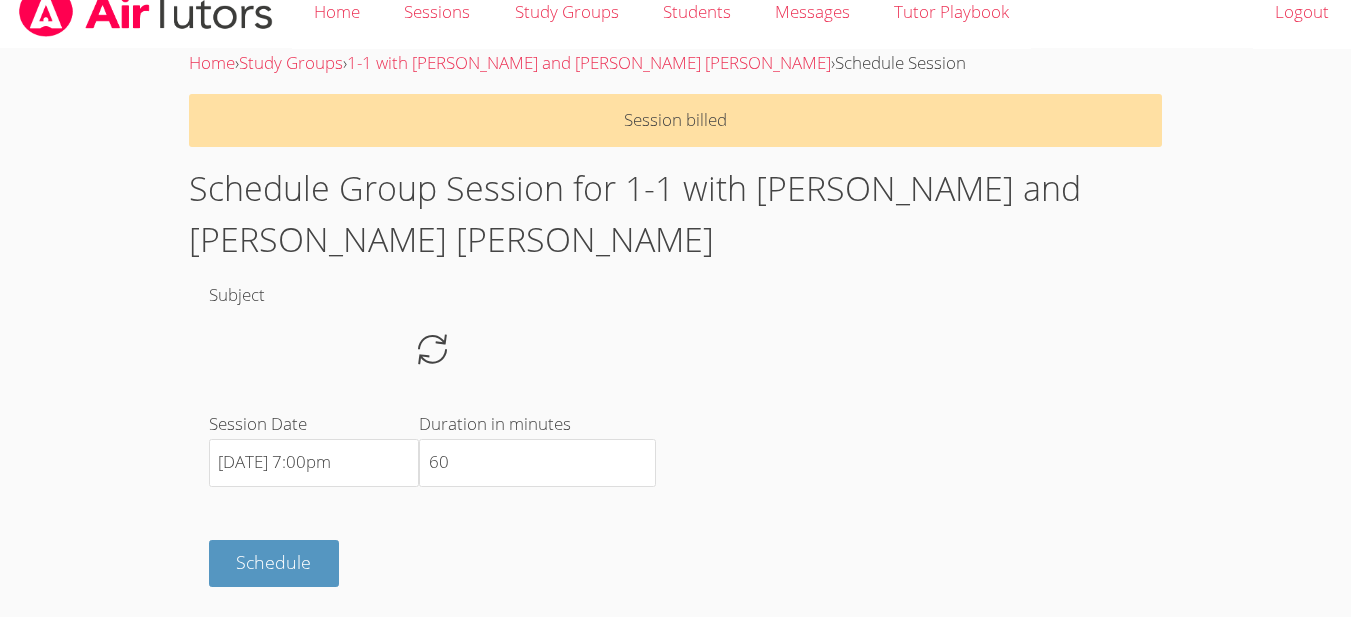 scroll, scrollTop: 0, scrollLeft: 0, axis: both 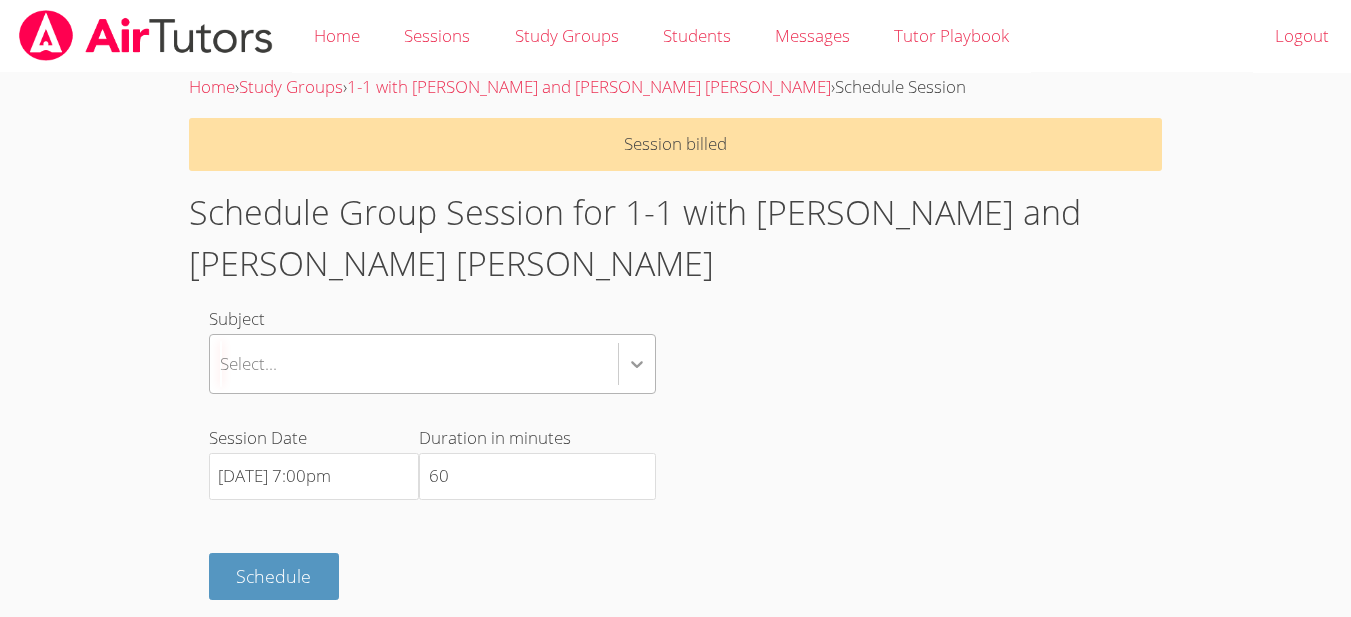 click at bounding box center [637, 364] 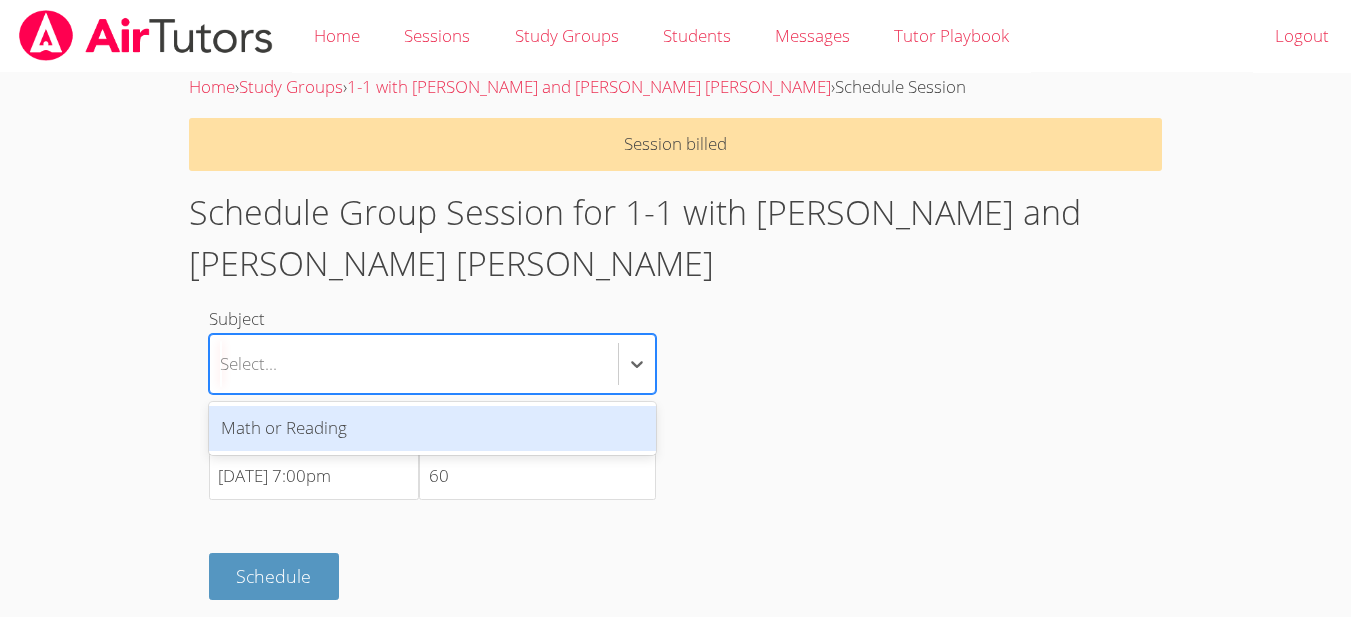 click on "Math or Reading" at bounding box center (432, 428) 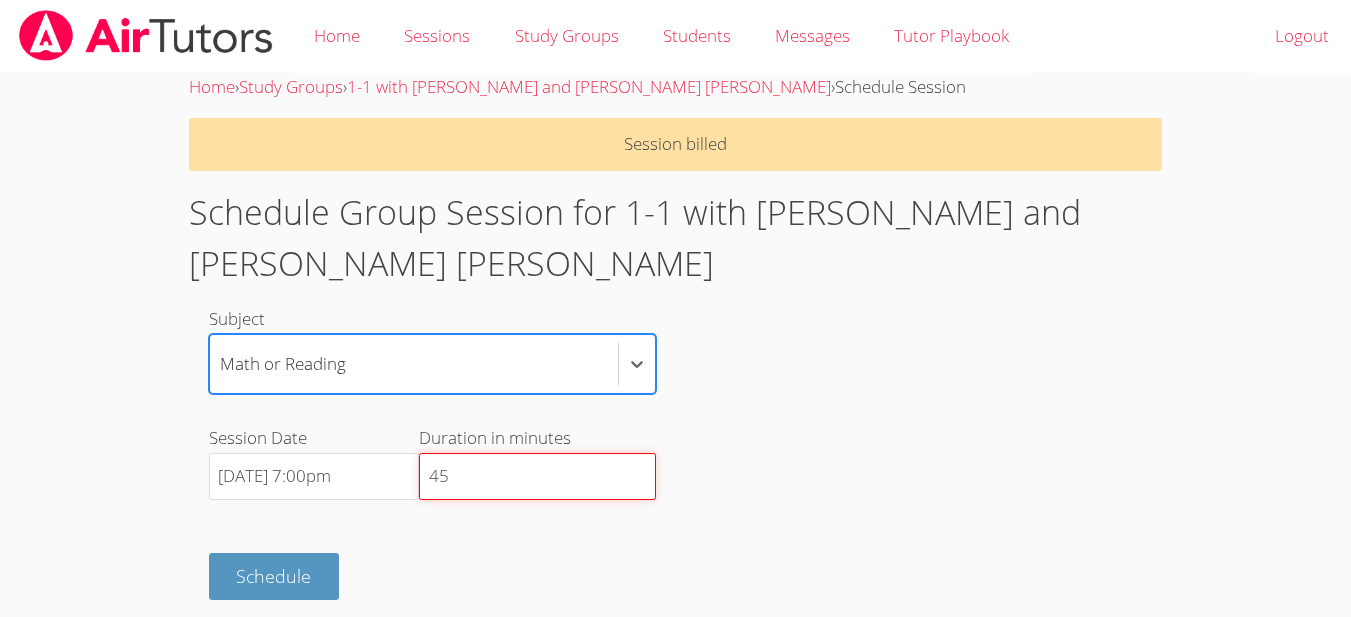 type on "45" 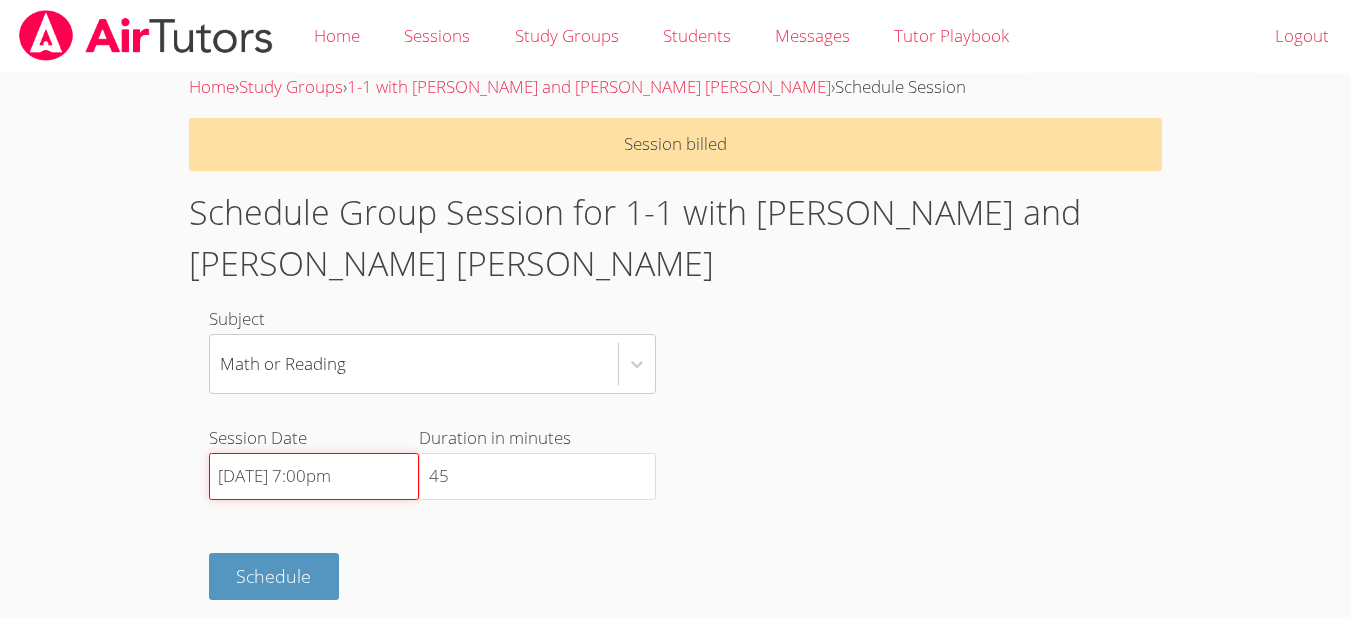 click on "7/21/2025 7:00pm" at bounding box center (314, 477) 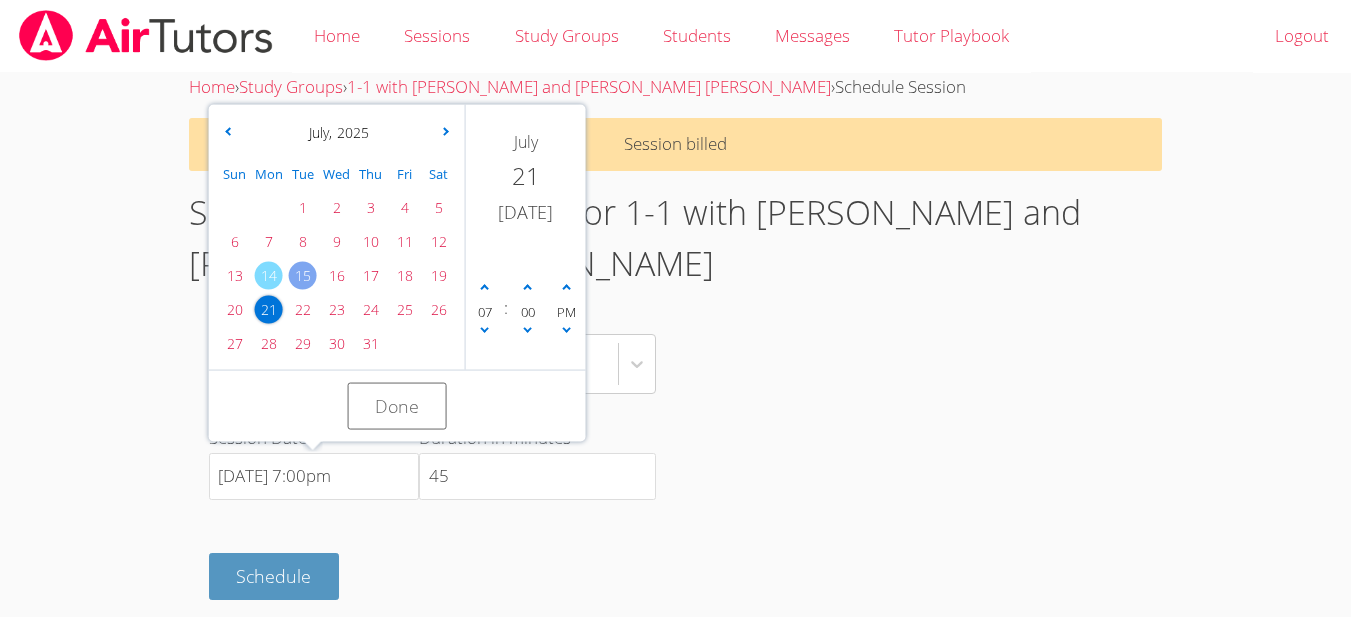 click on "15" at bounding box center [303, 276] 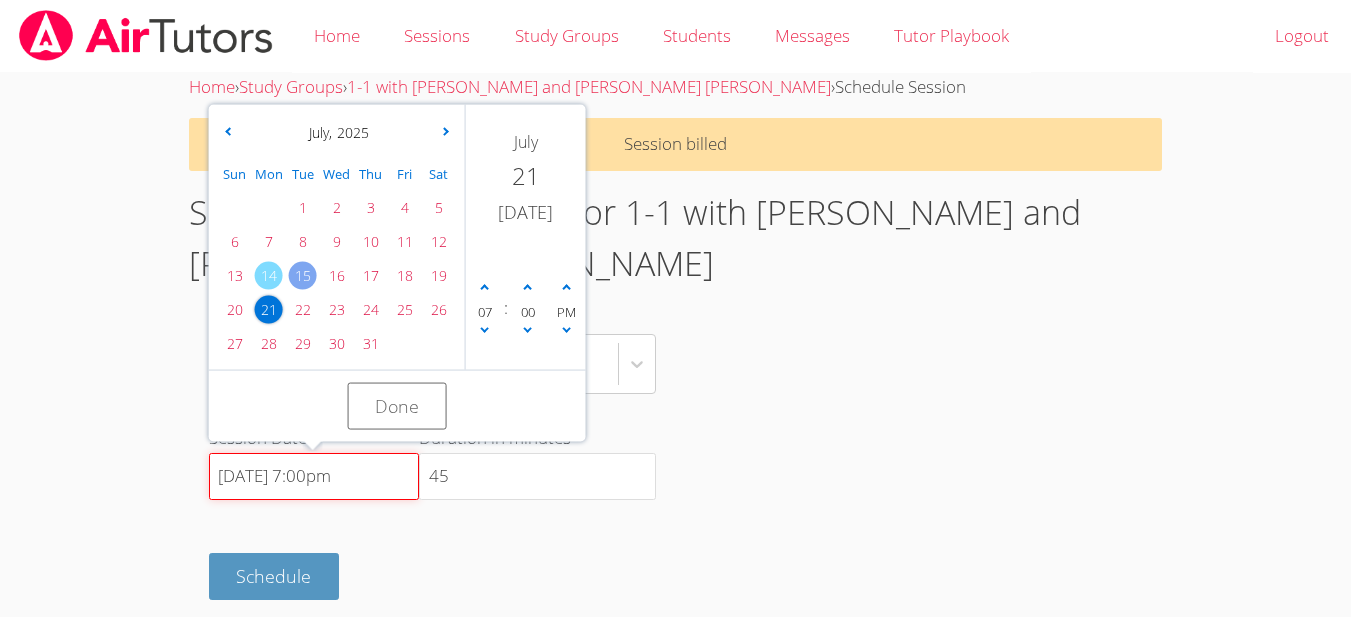 click on "7/21/2025 7:00pm" at bounding box center (314, 477) 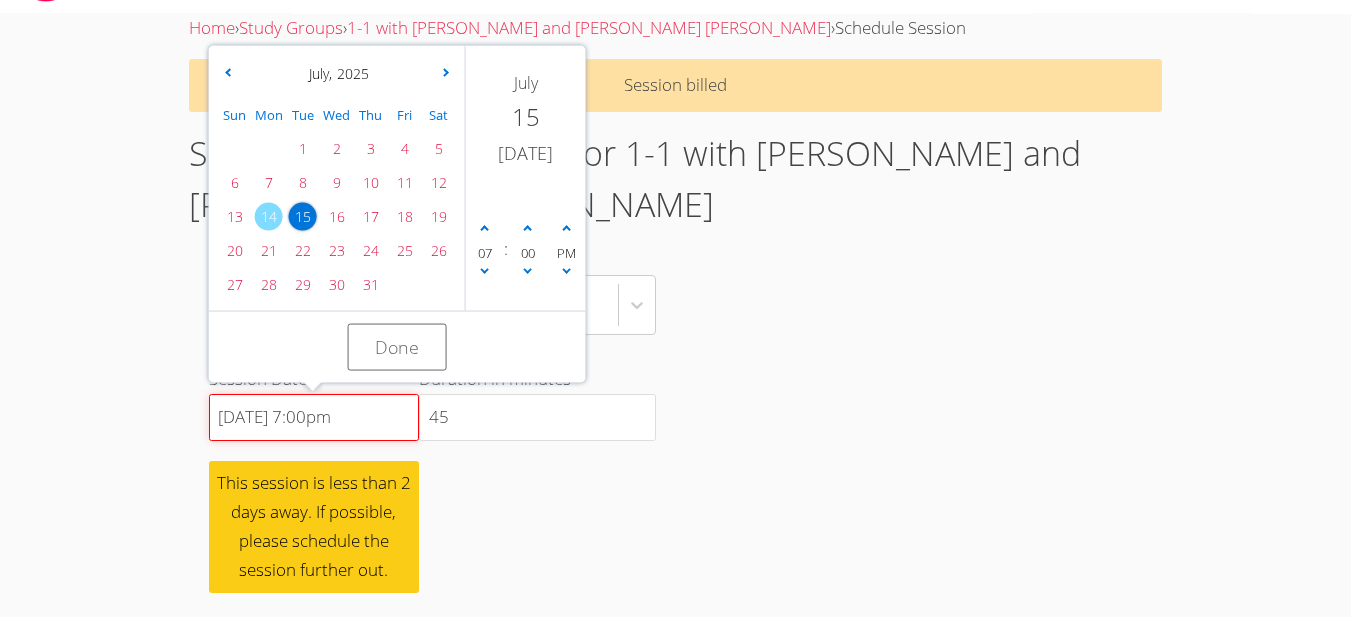 scroll, scrollTop: 68, scrollLeft: 0, axis: vertical 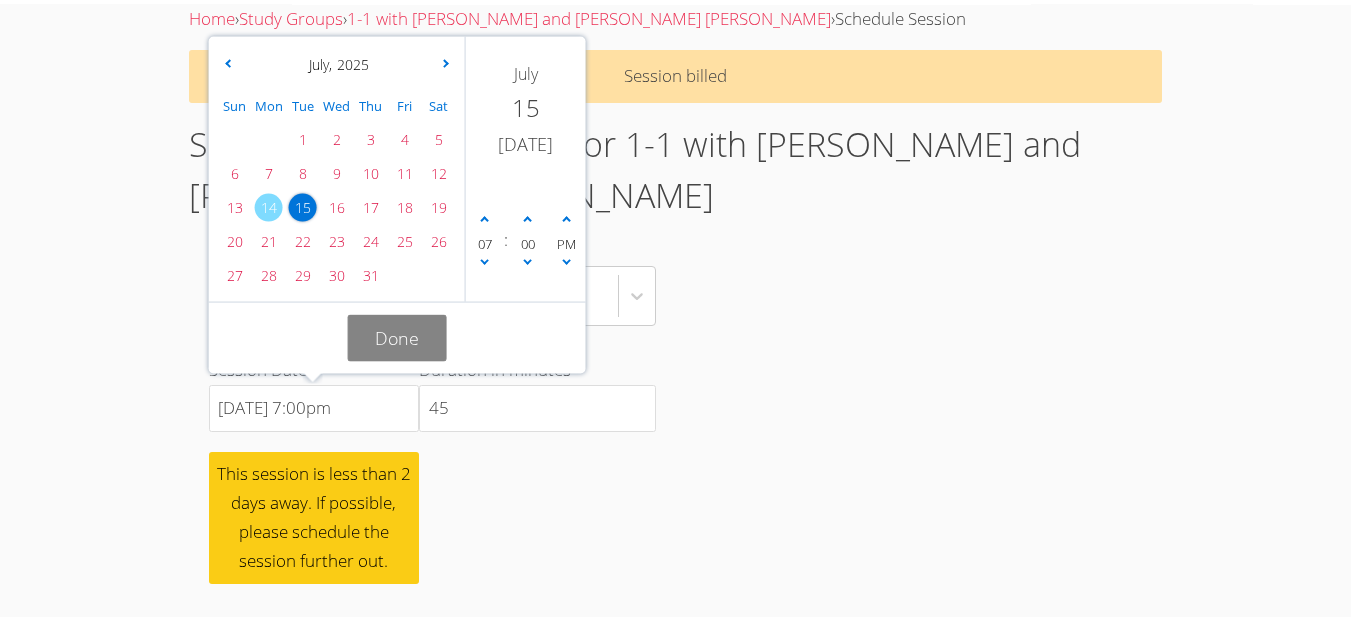 click on "Done" at bounding box center (397, 338) 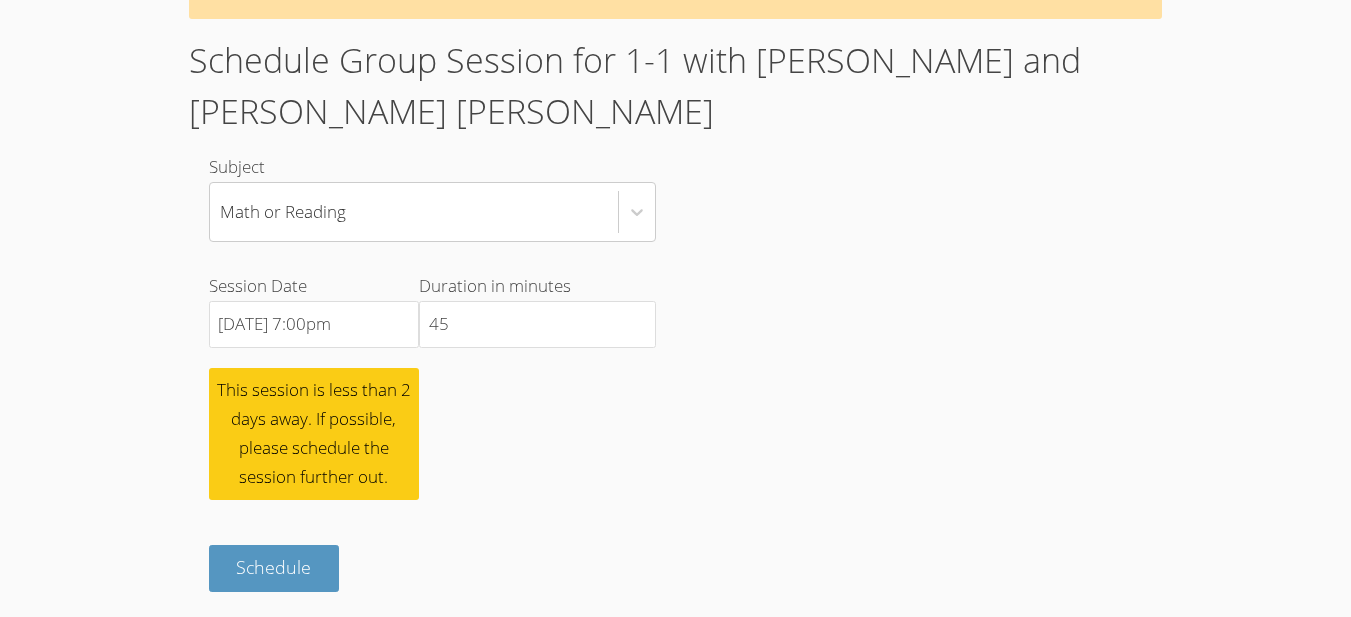 scroll, scrollTop: 157, scrollLeft: 0, axis: vertical 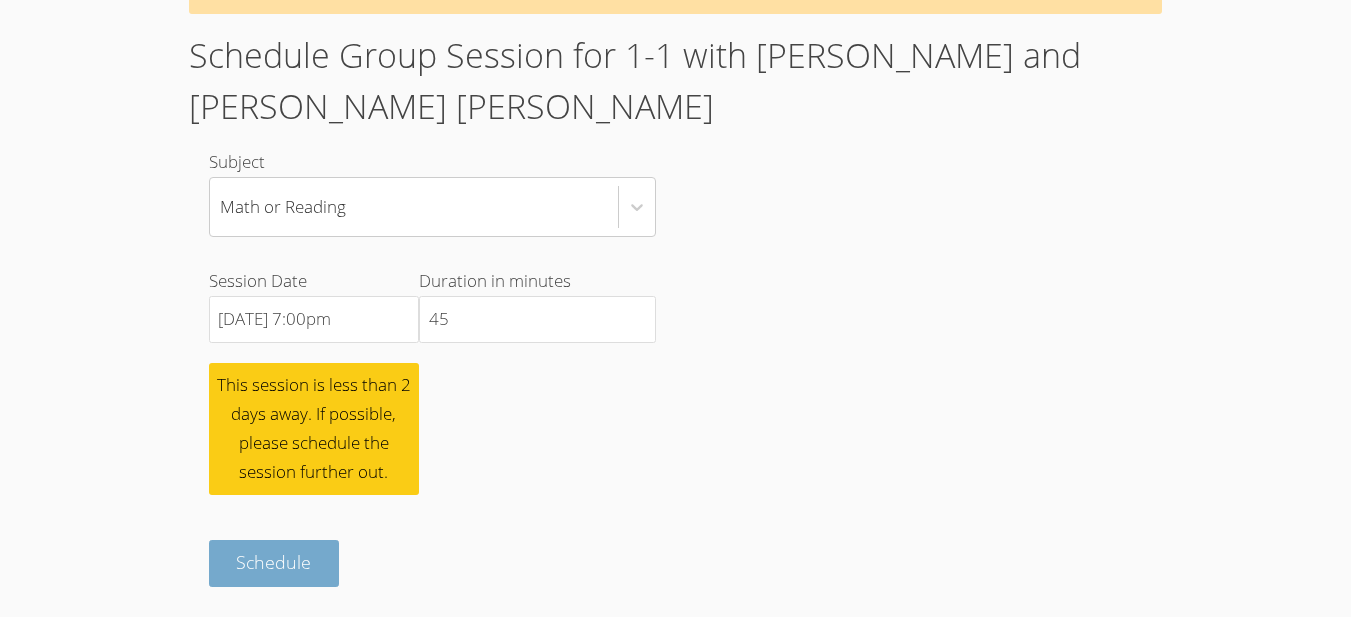 click on "Schedule" at bounding box center (274, 563) 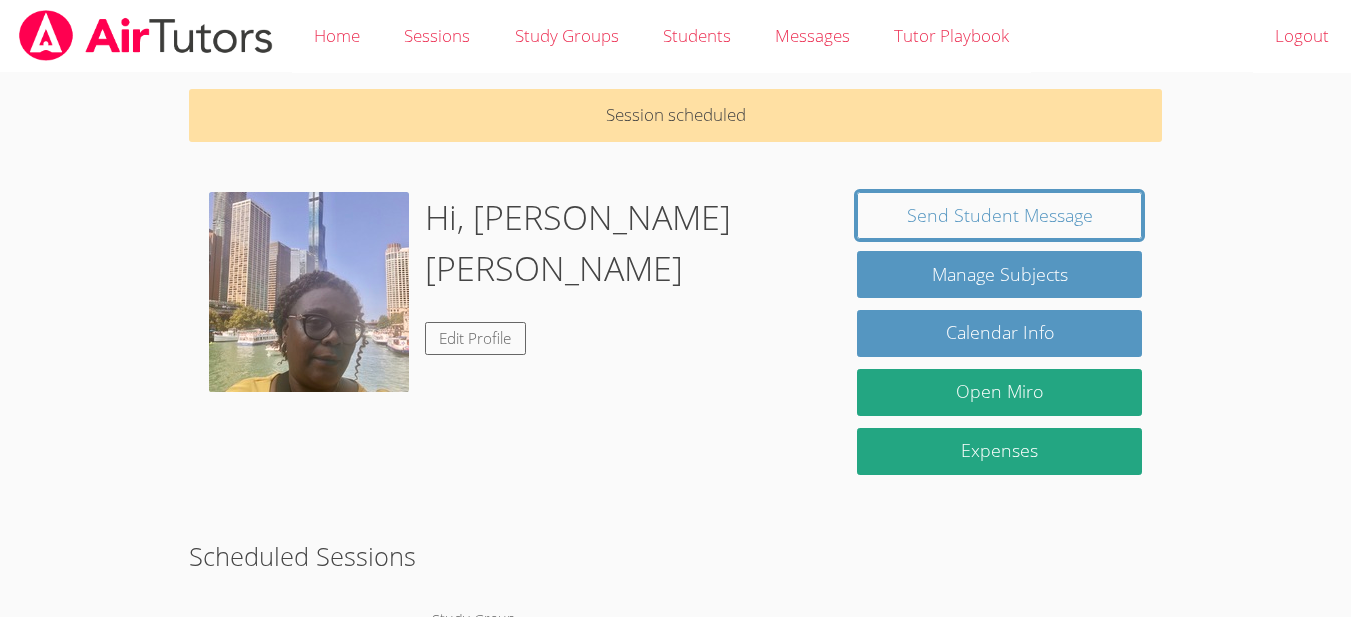 scroll, scrollTop: 0, scrollLeft: 0, axis: both 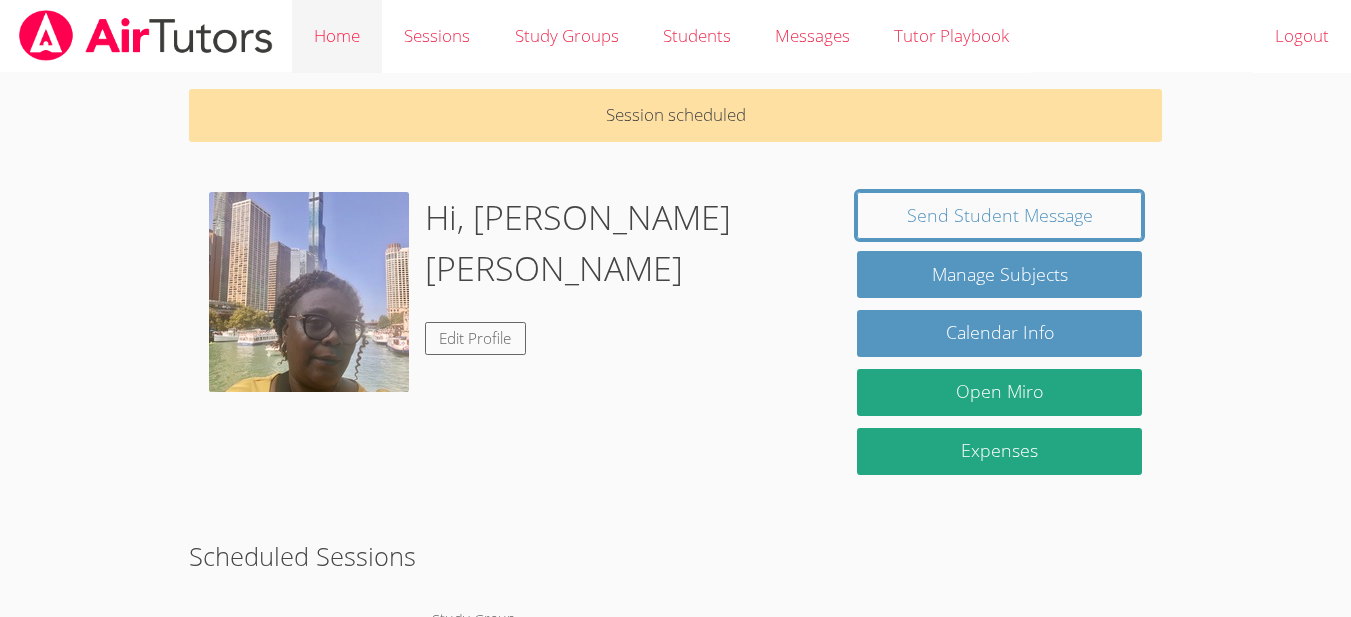 click on "Home" at bounding box center [337, 36] 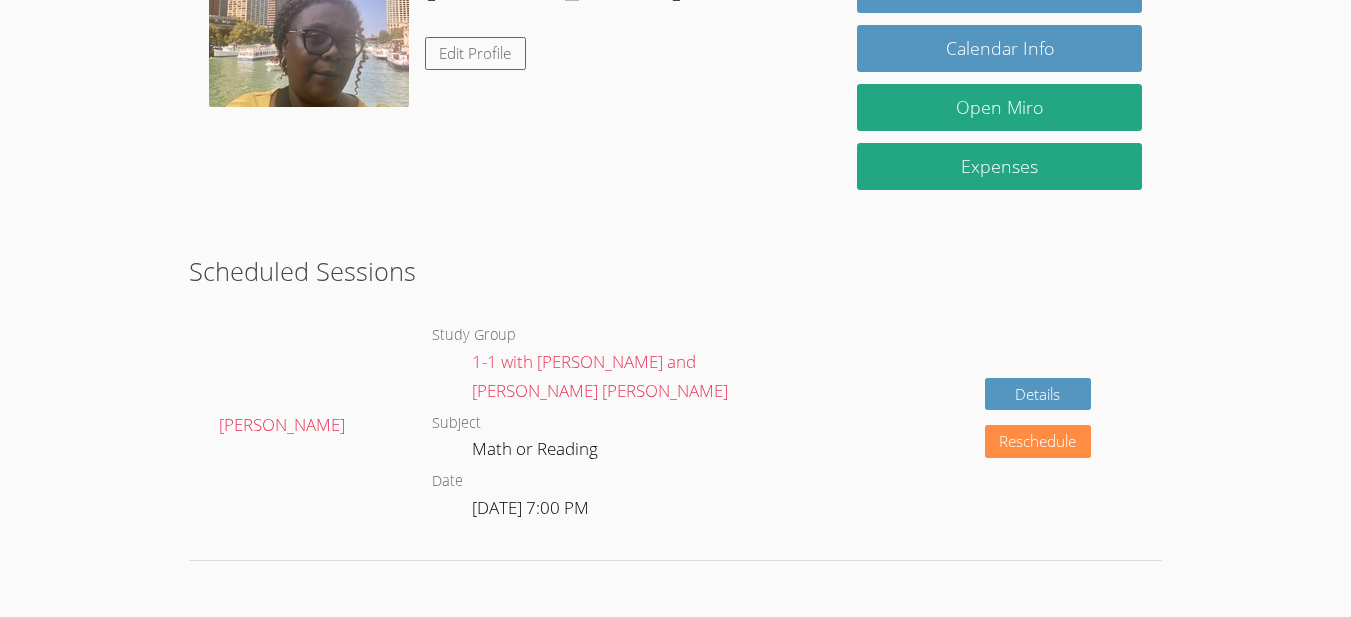 scroll, scrollTop: 220, scrollLeft: 0, axis: vertical 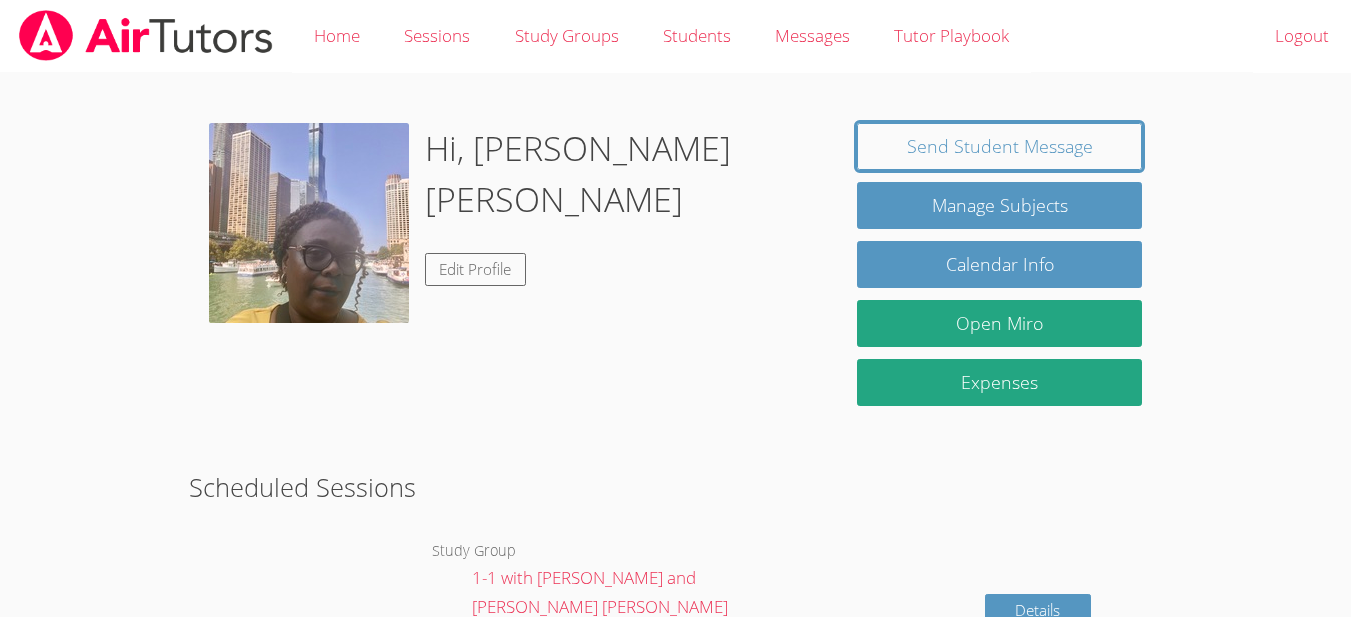 click on "Home" at bounding box center [337, 36] 